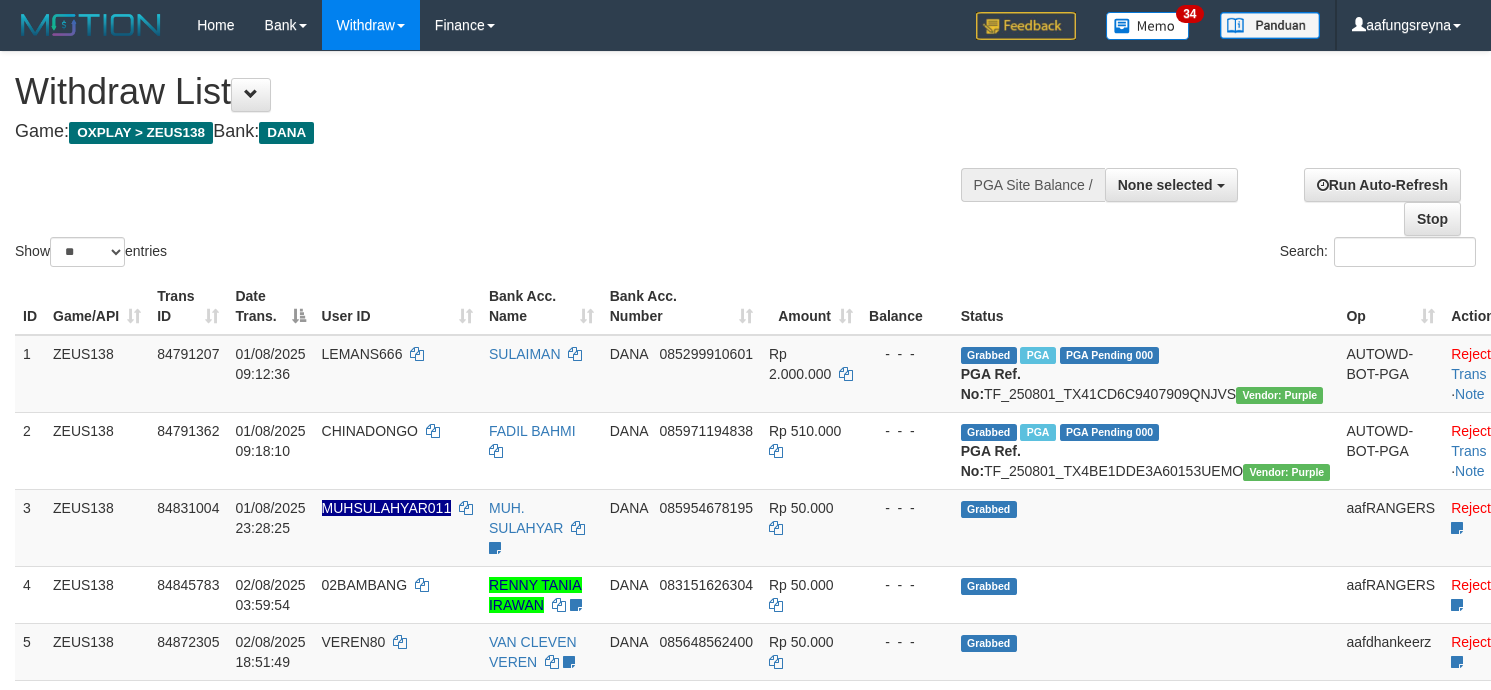 select 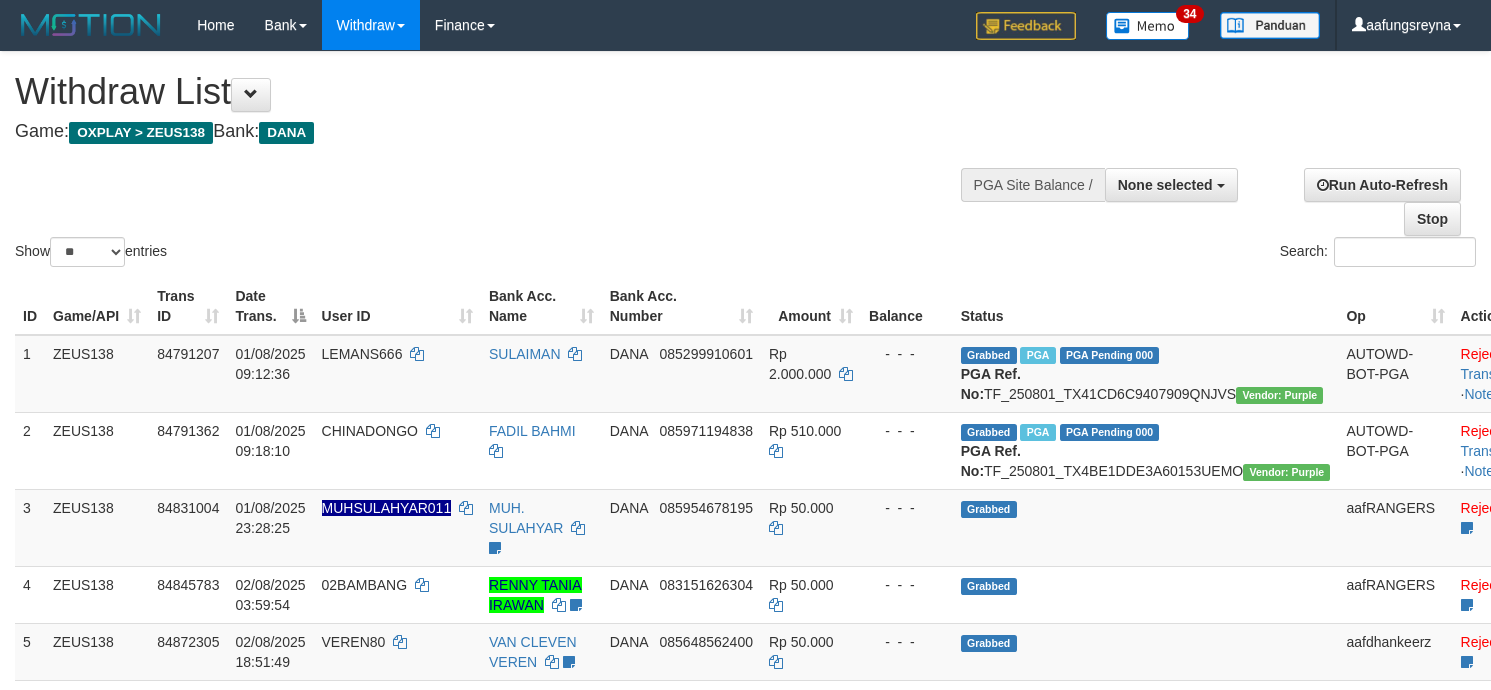 select 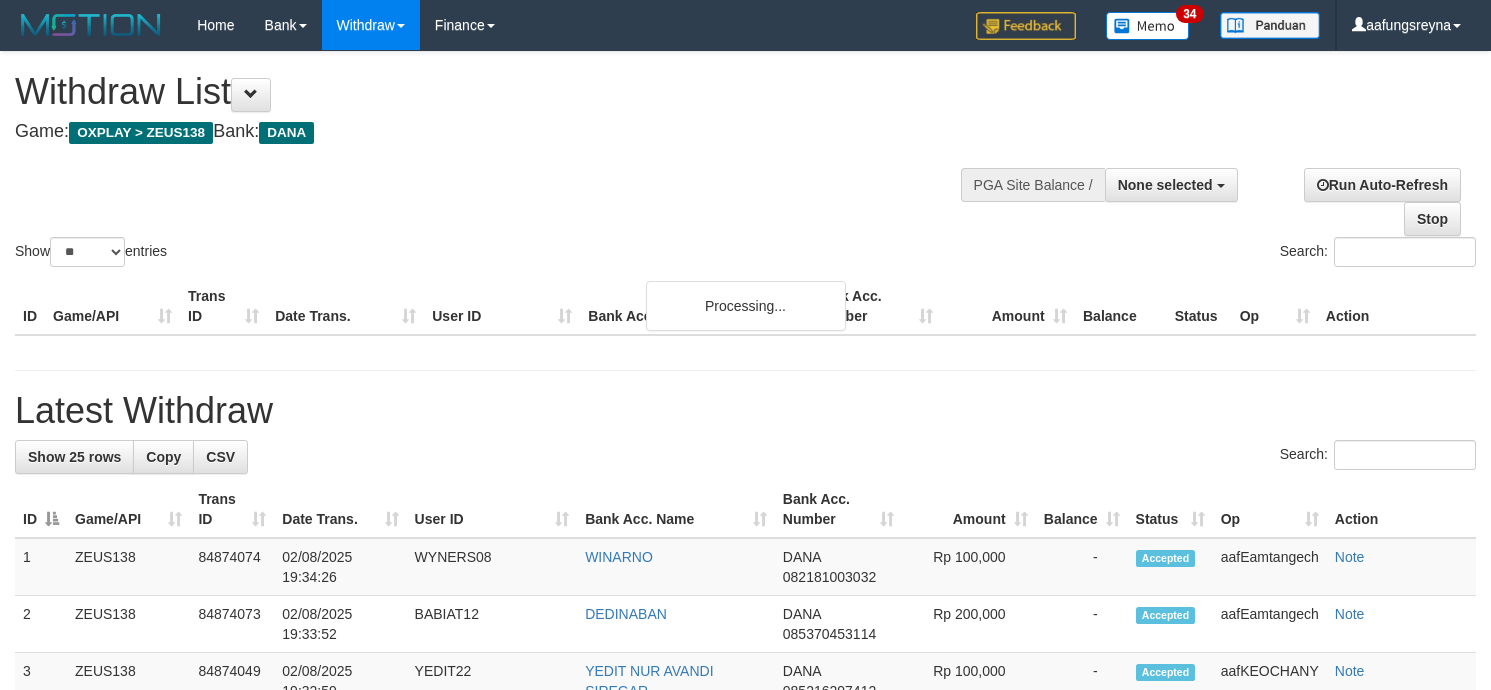 select 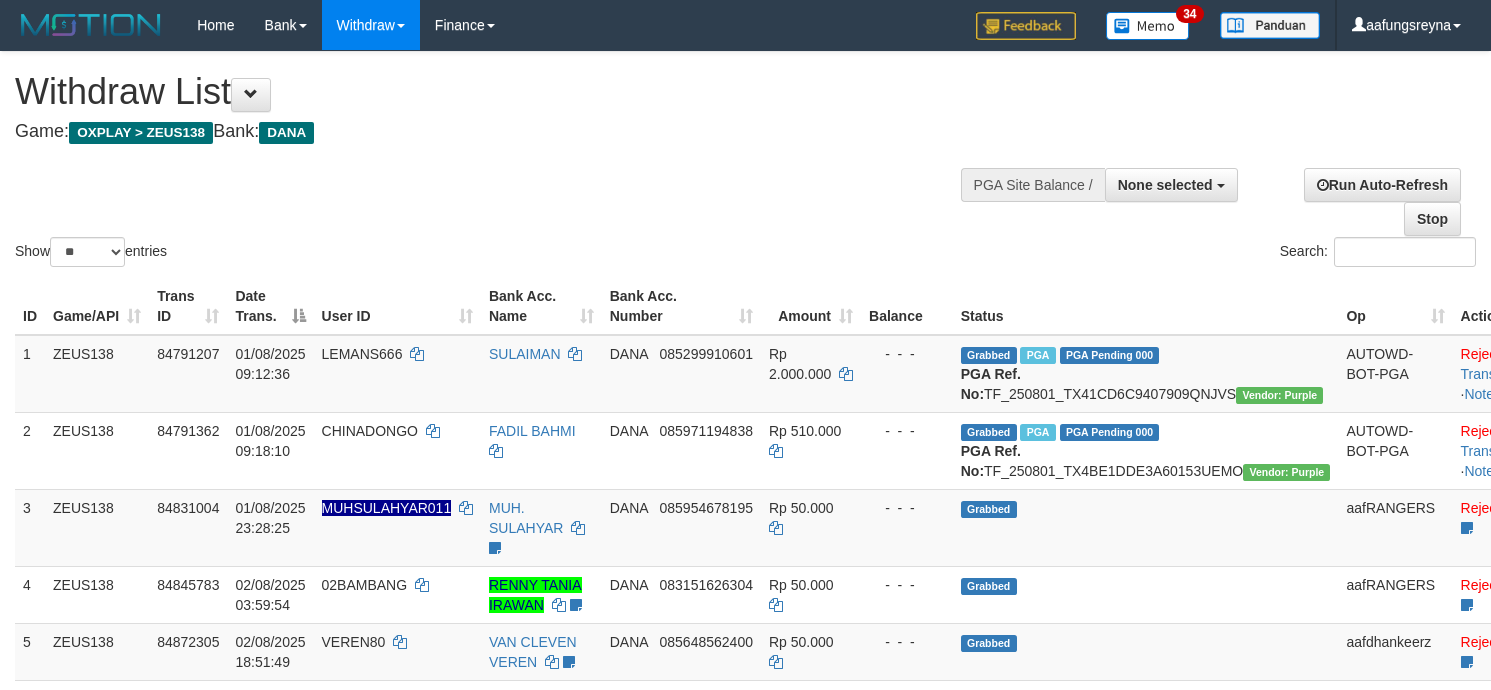select 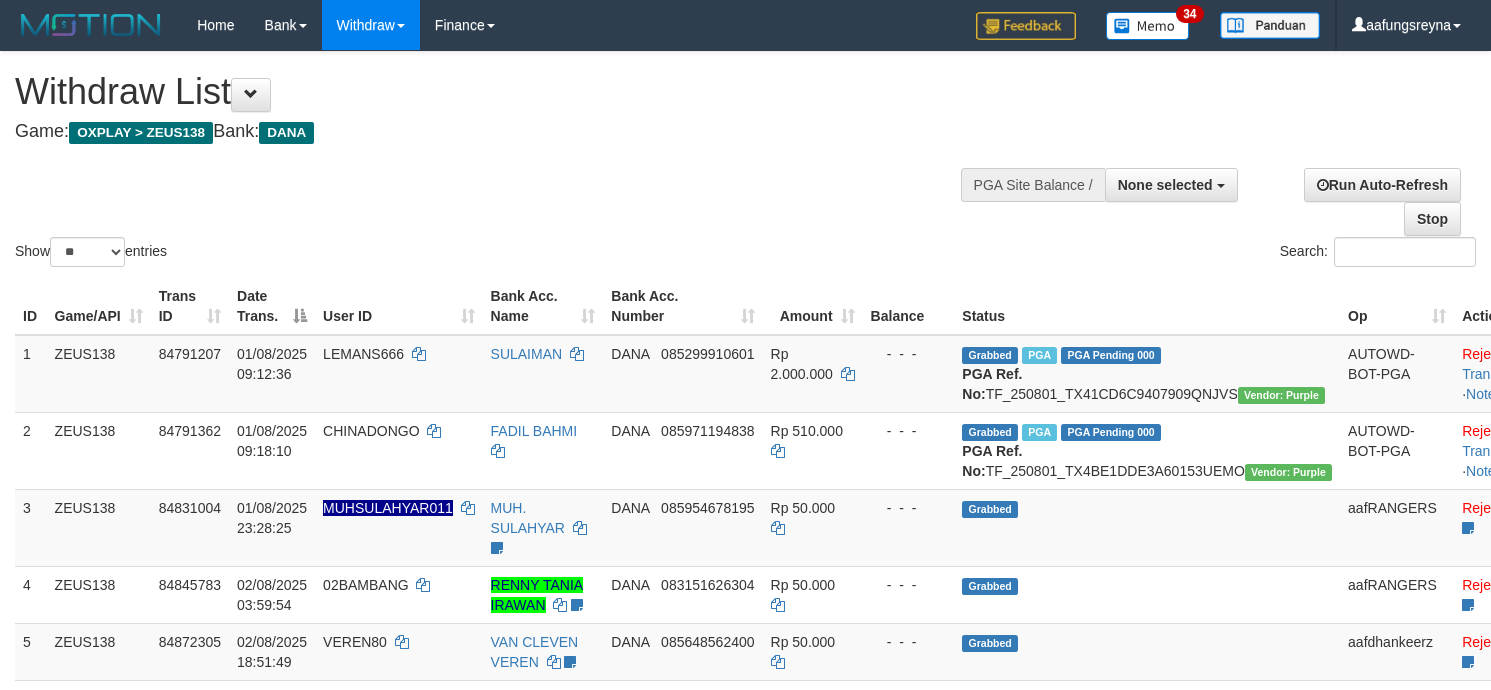 select 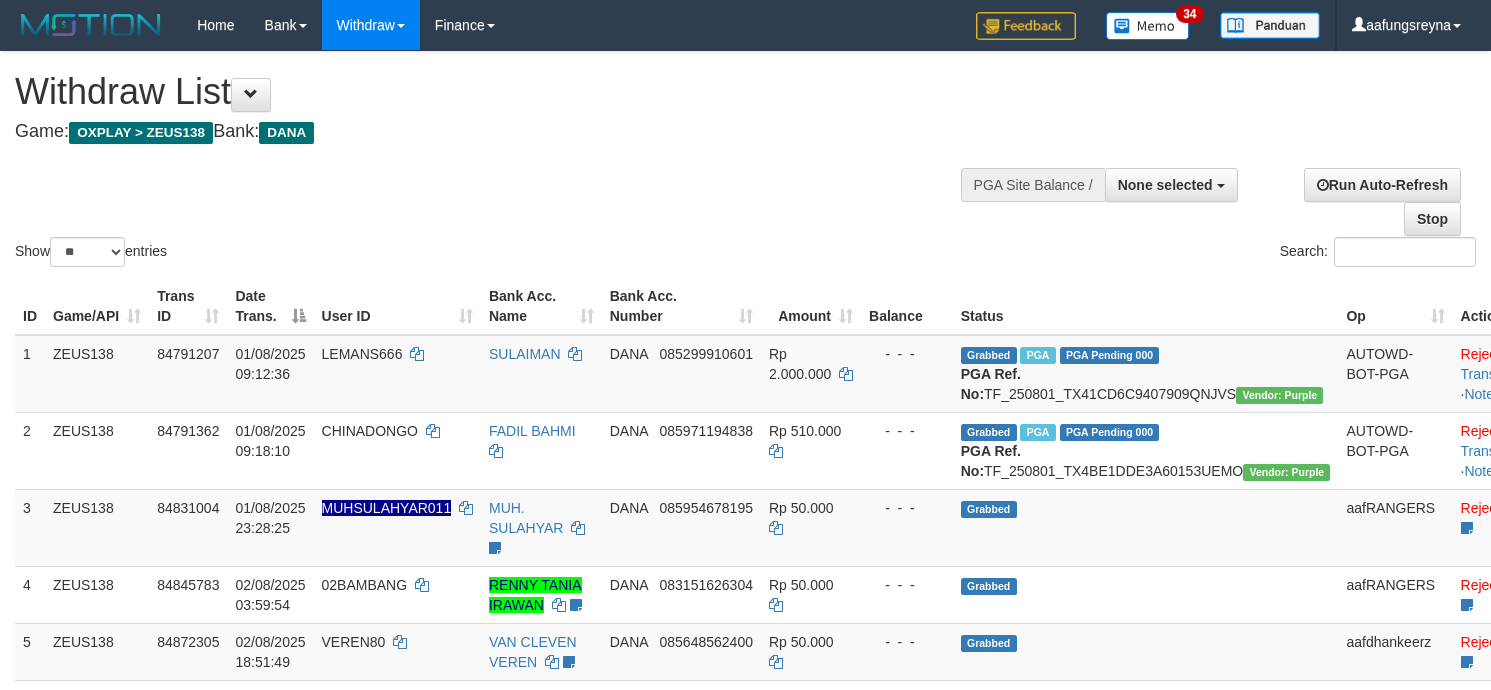 select 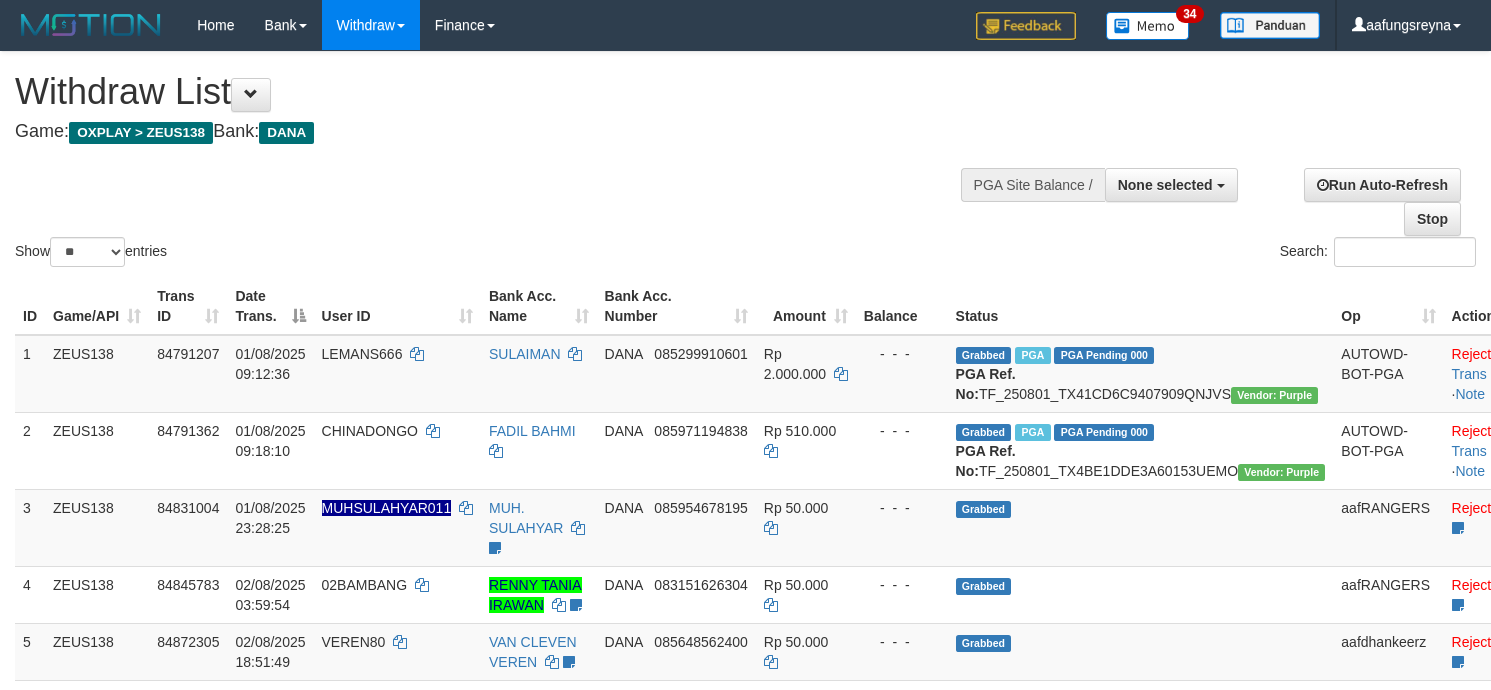 select 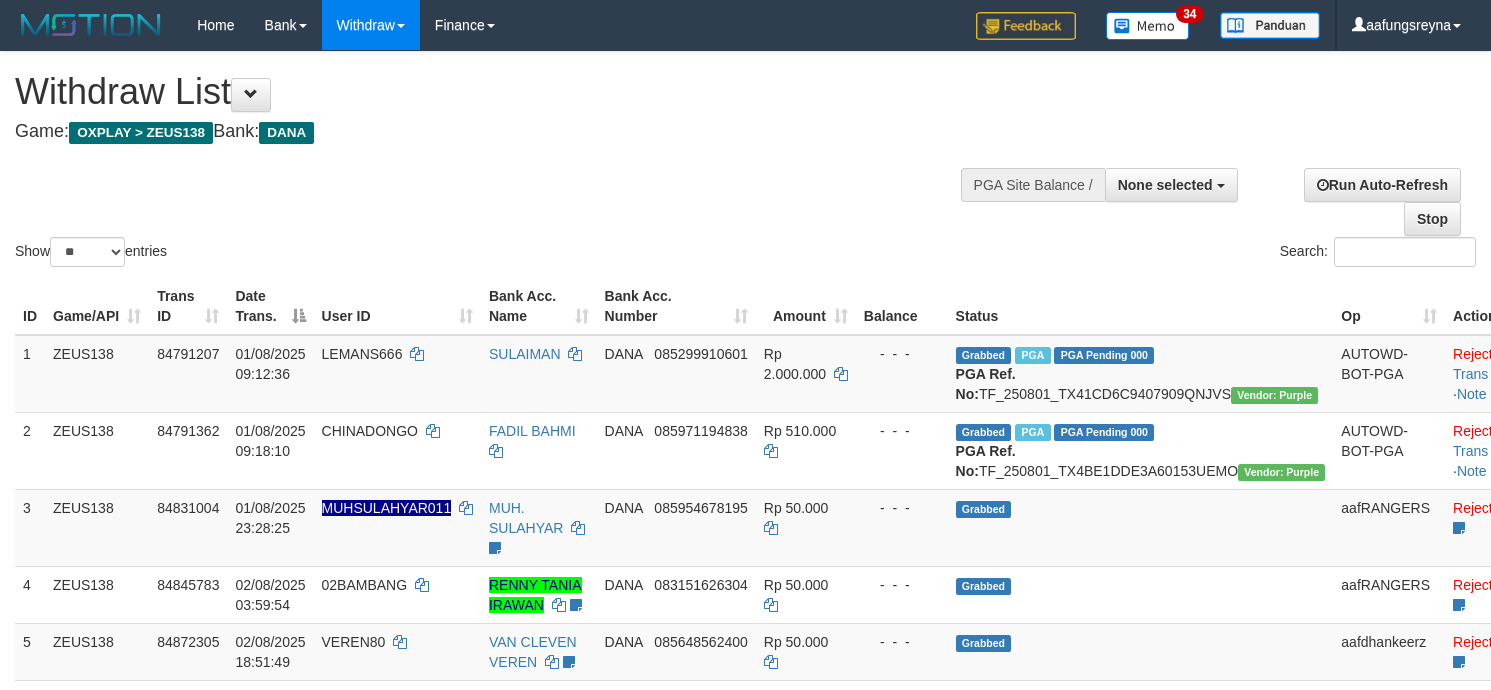 select 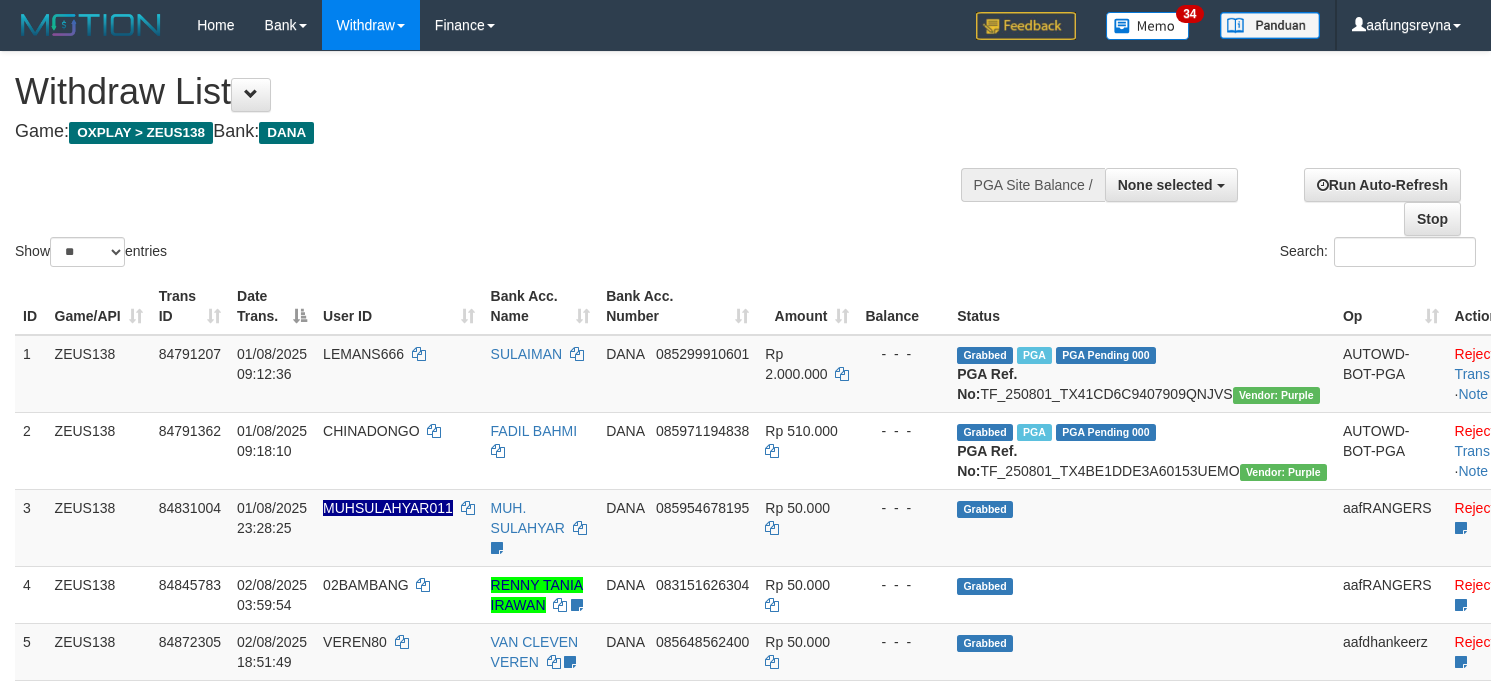 select 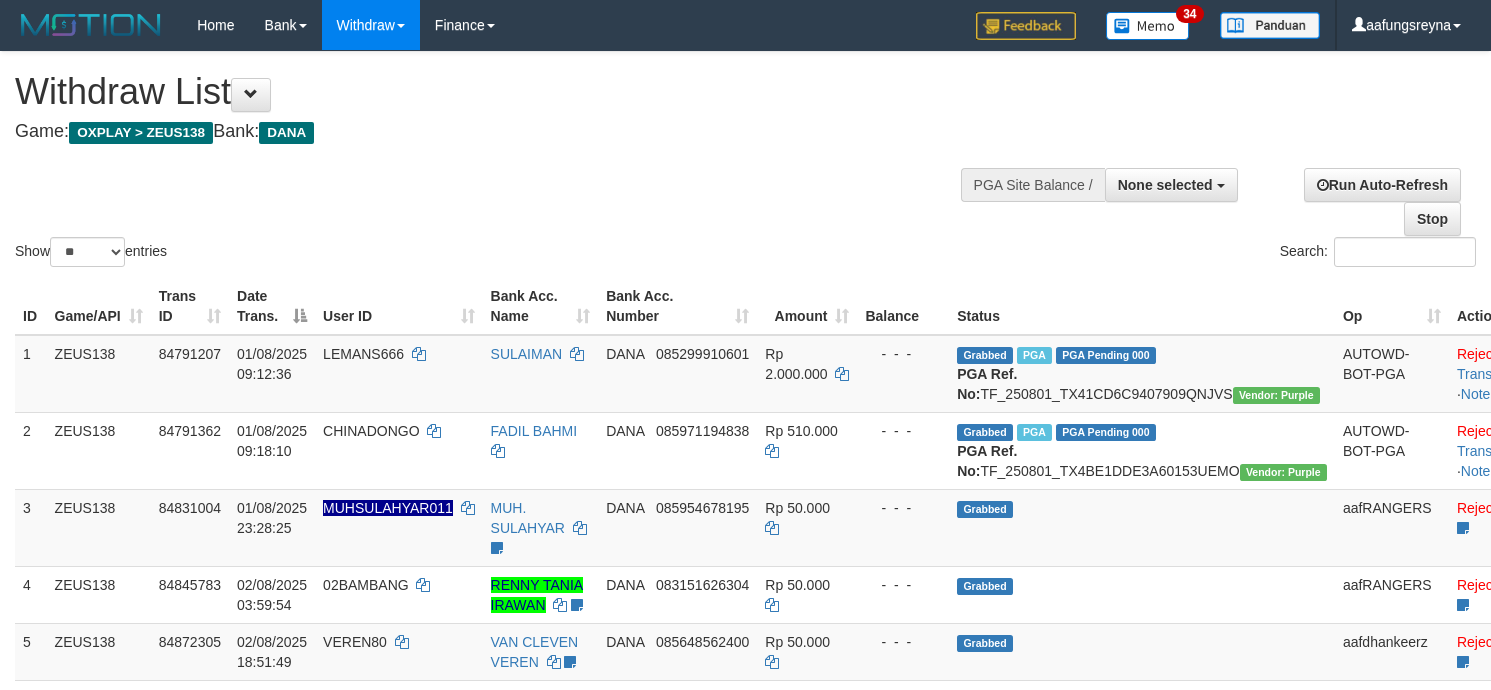 select 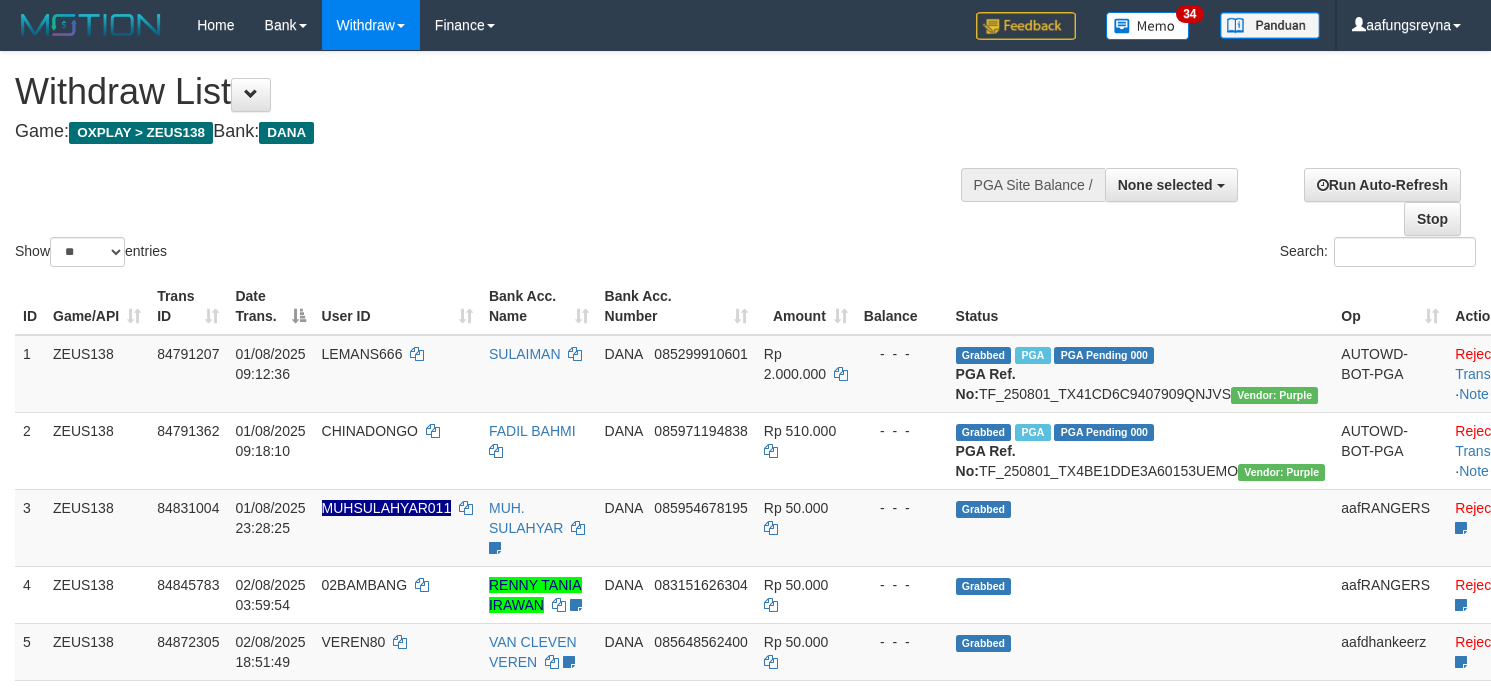 select 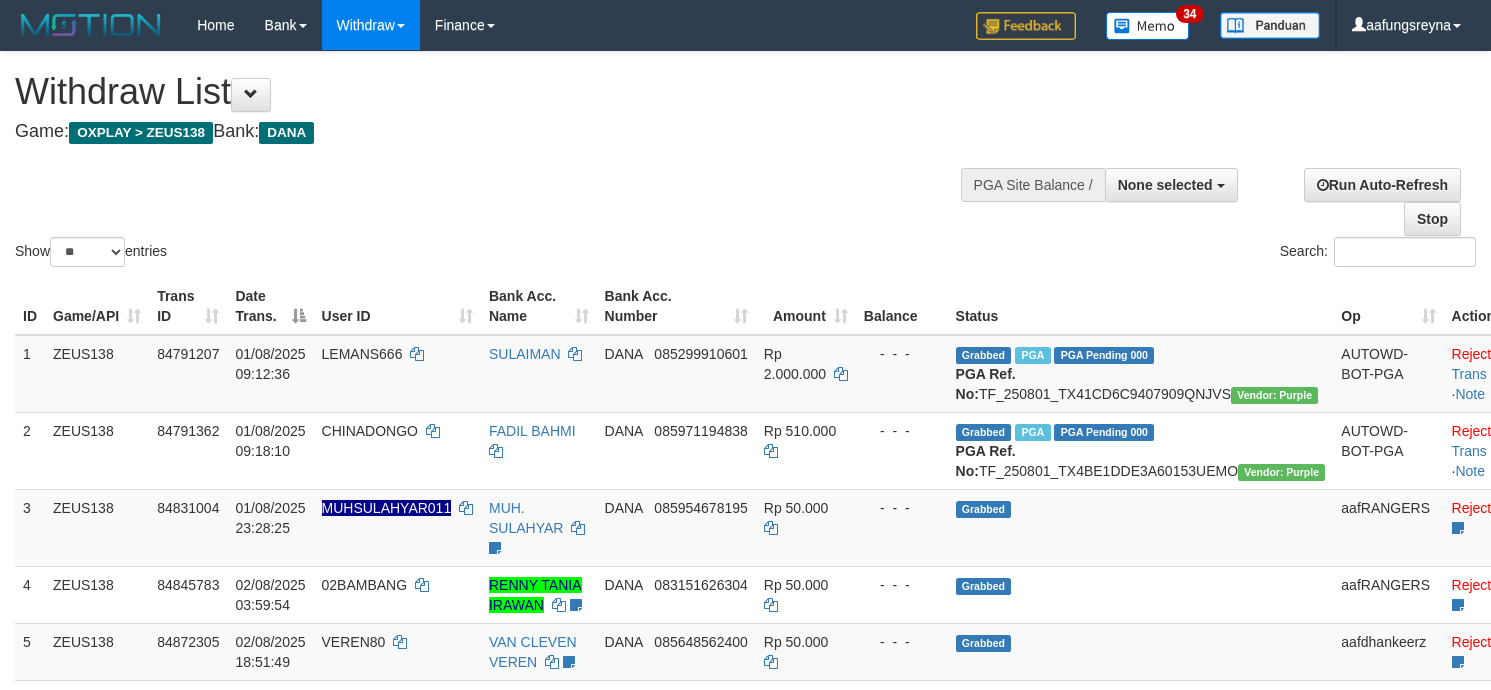 select 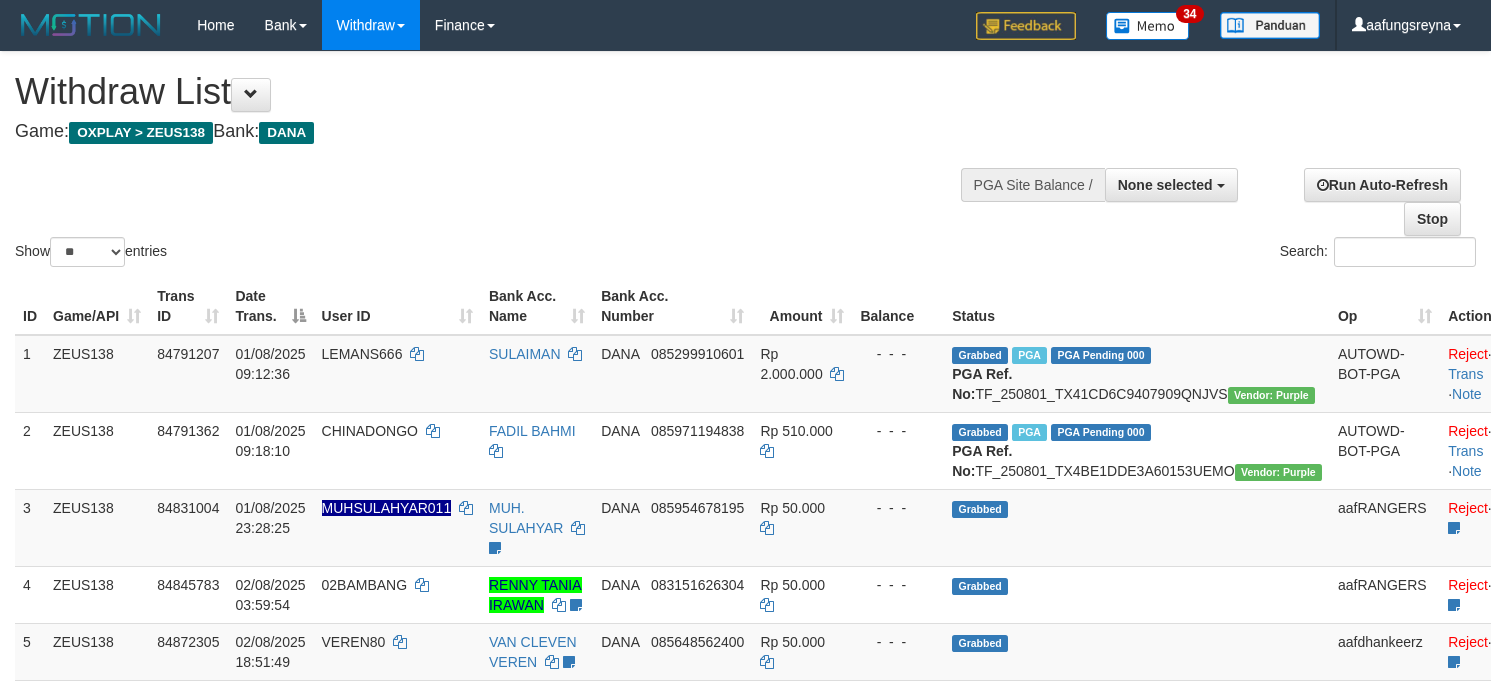 select 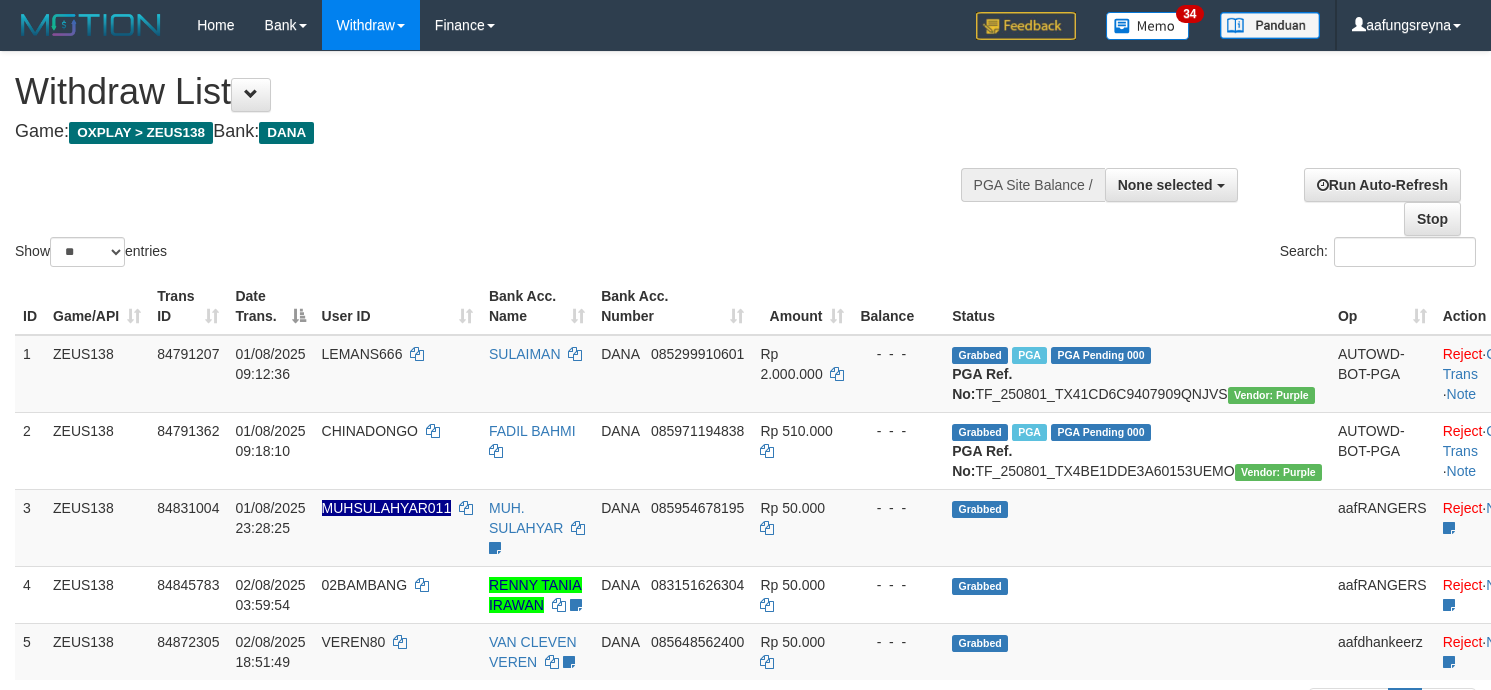 select 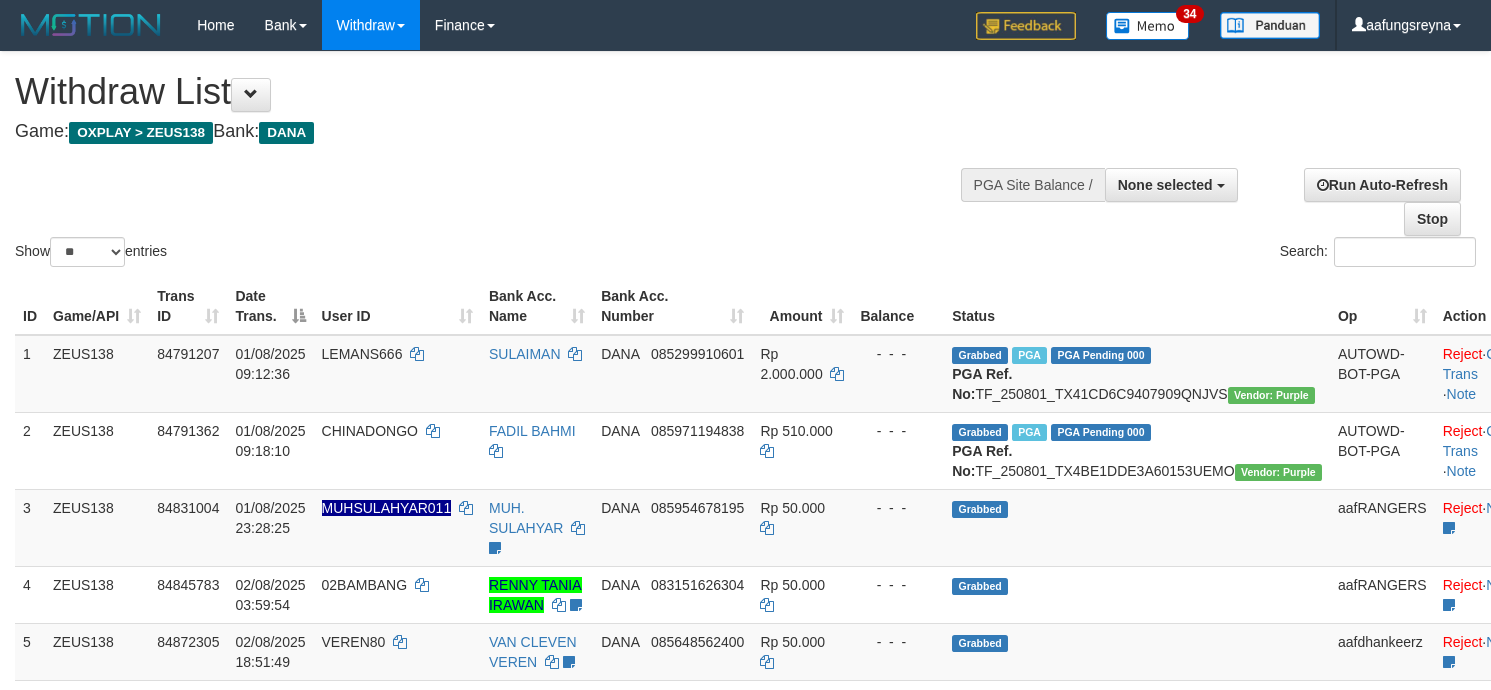 select 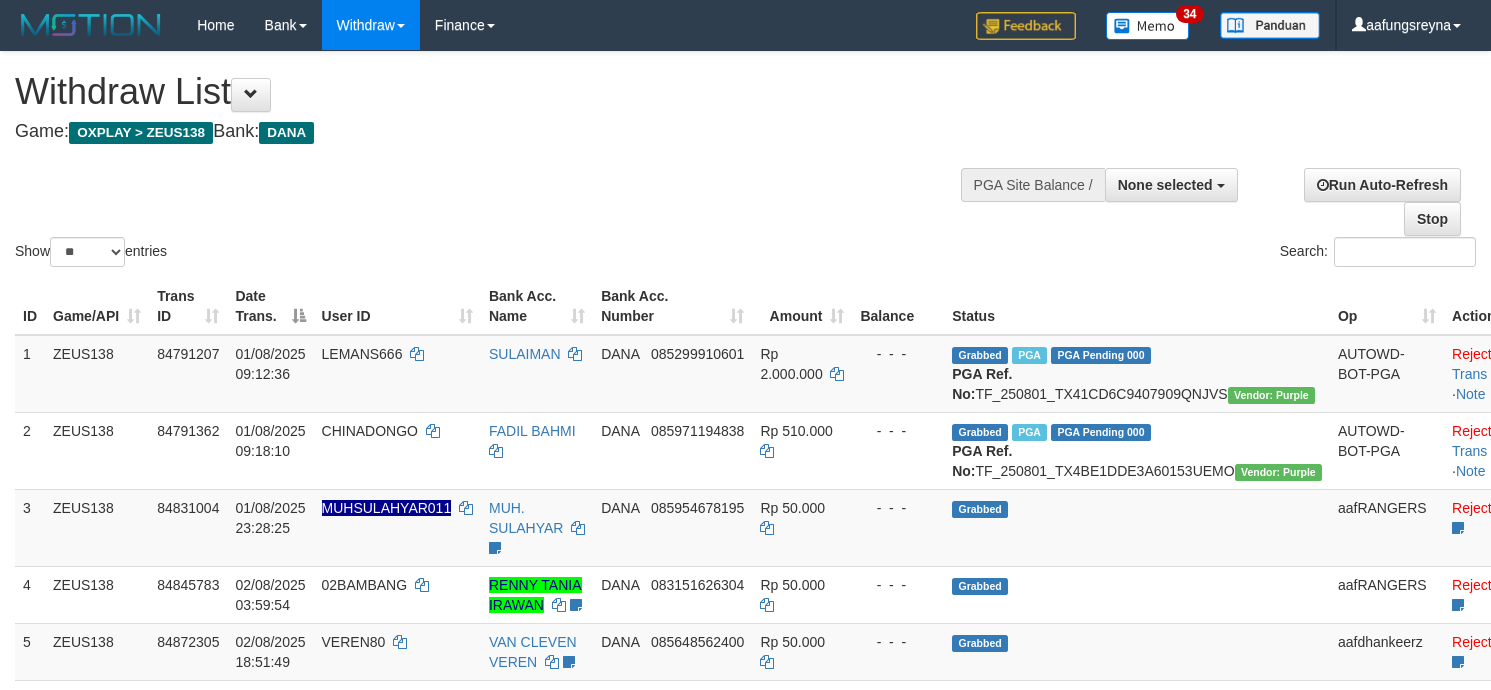 select 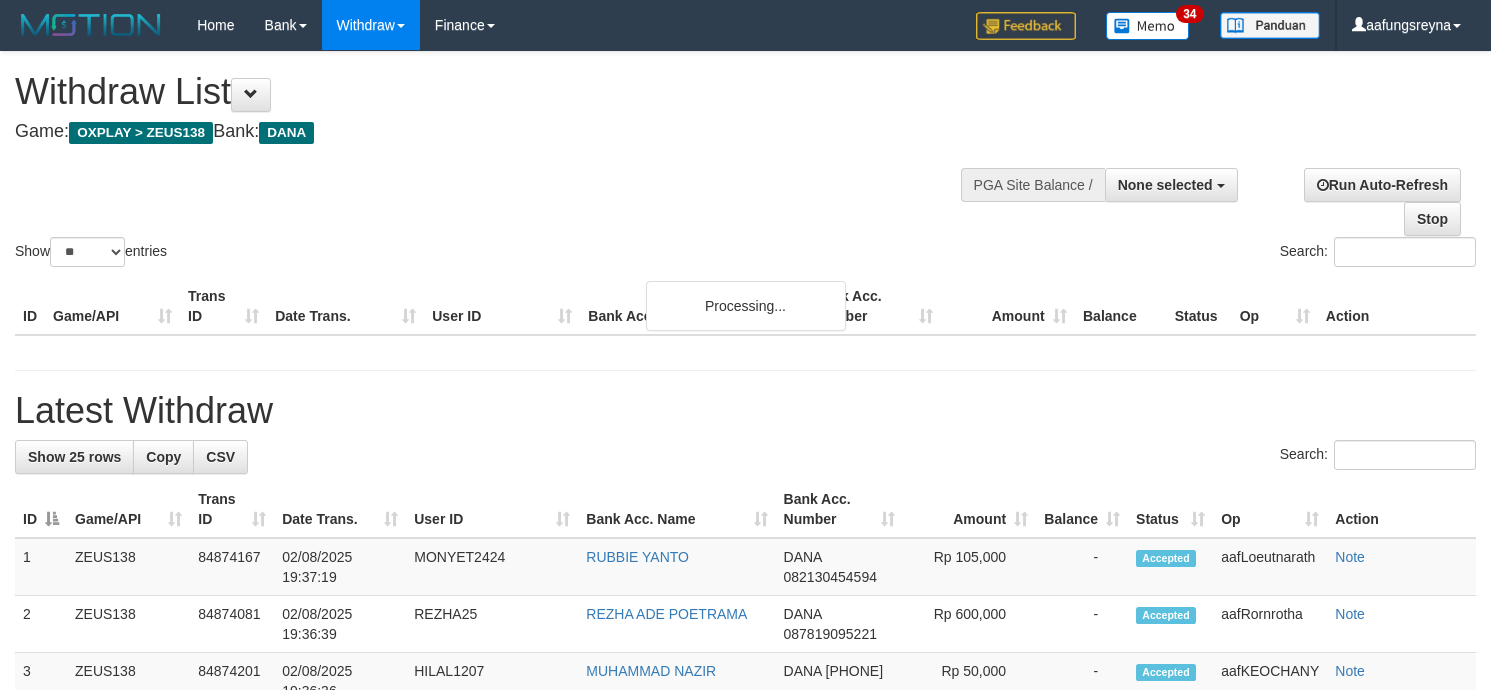 select 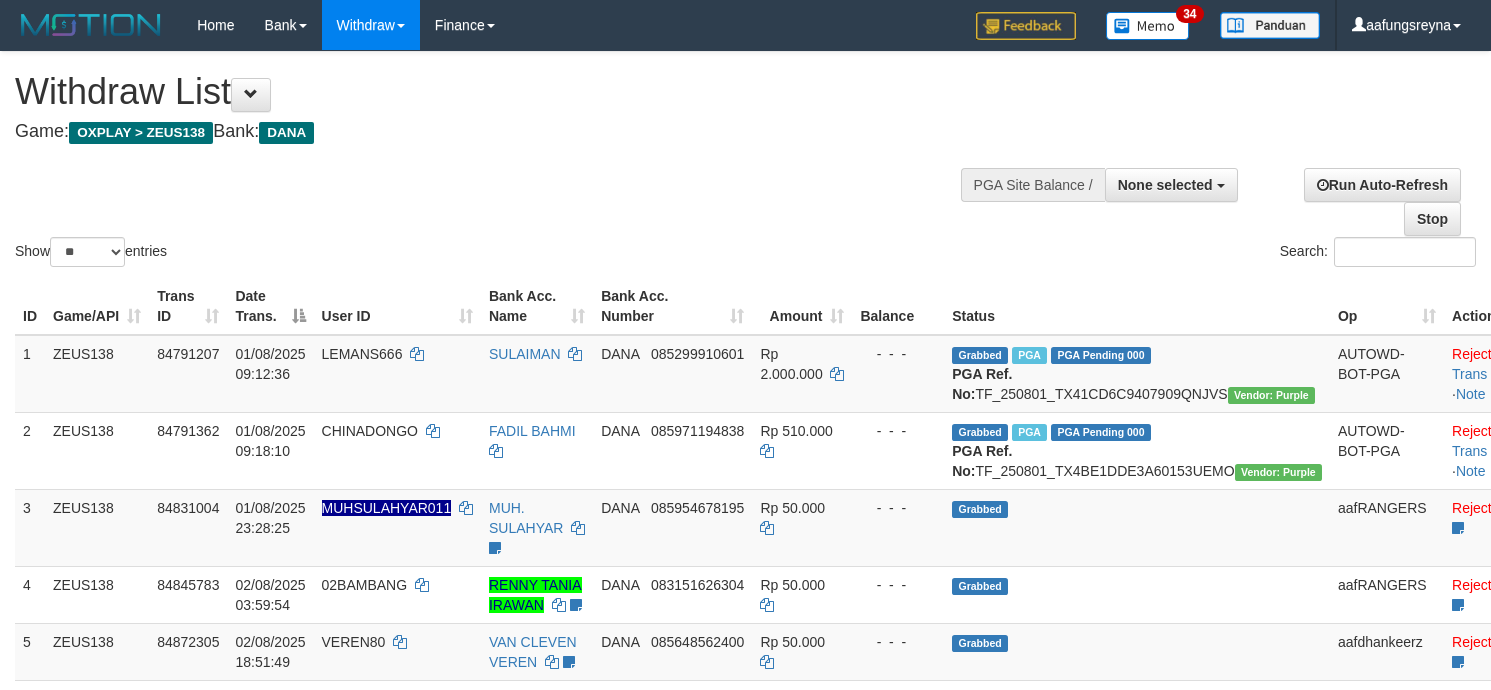 select 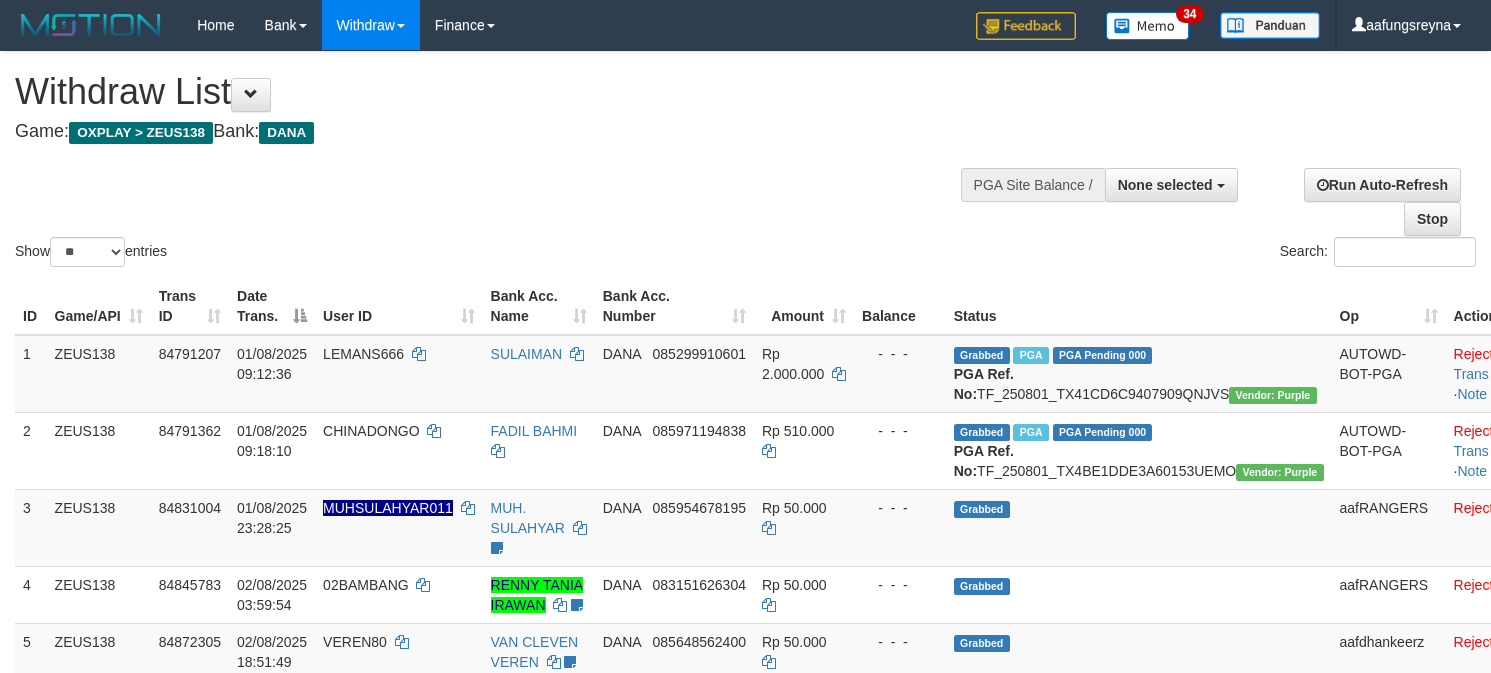select 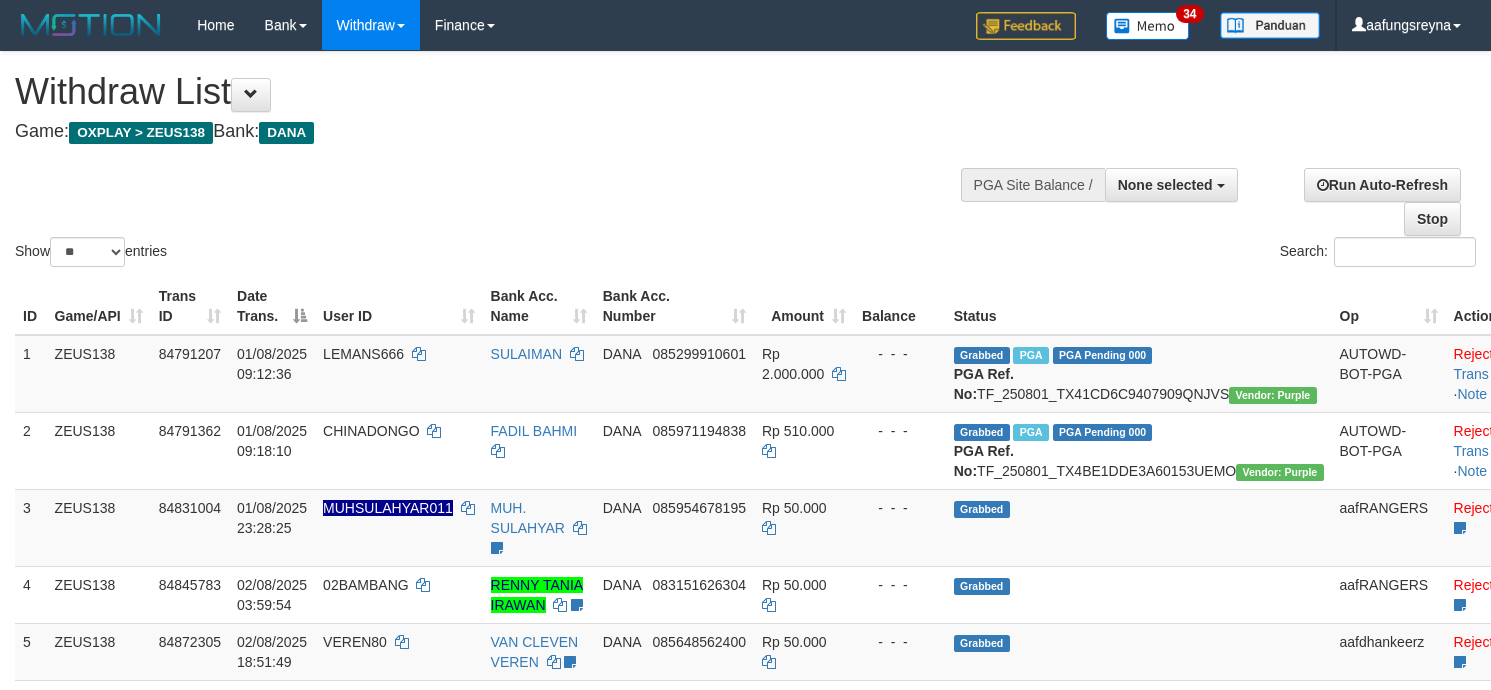 select 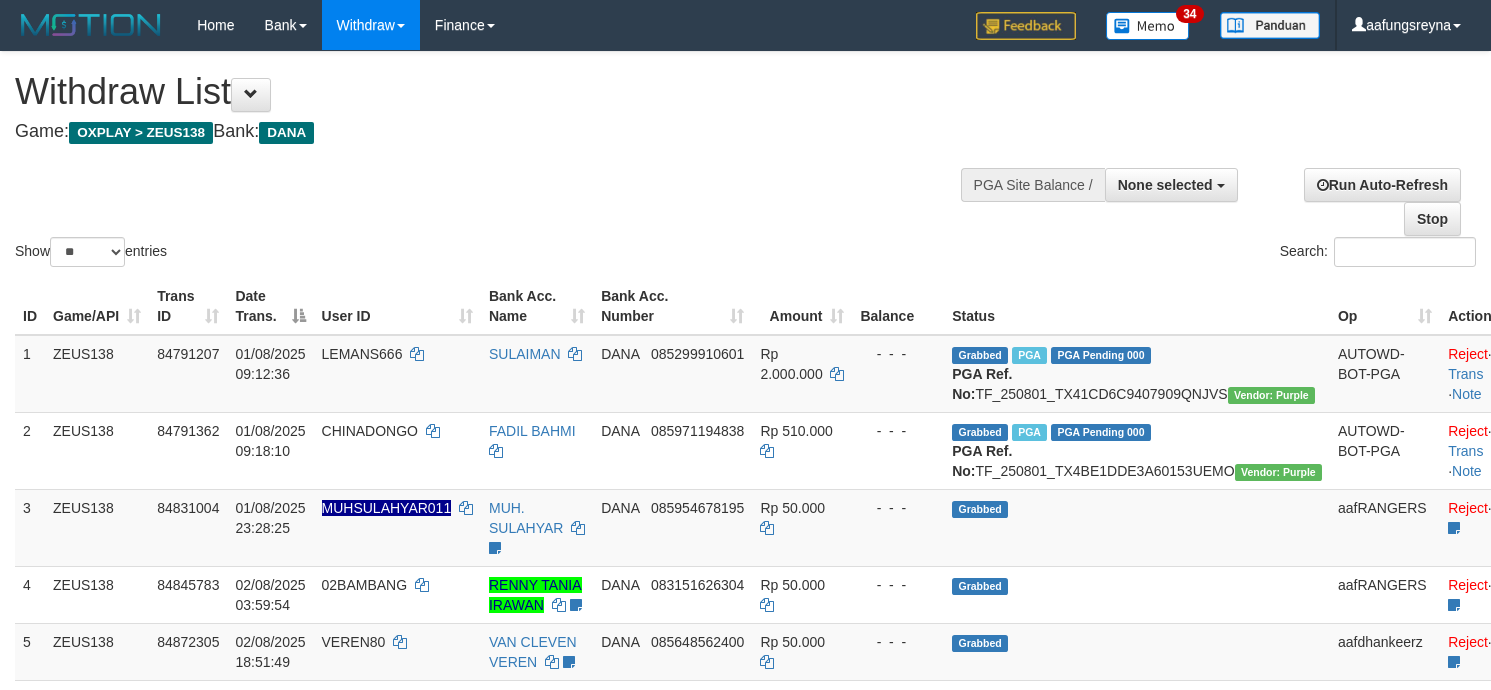 select 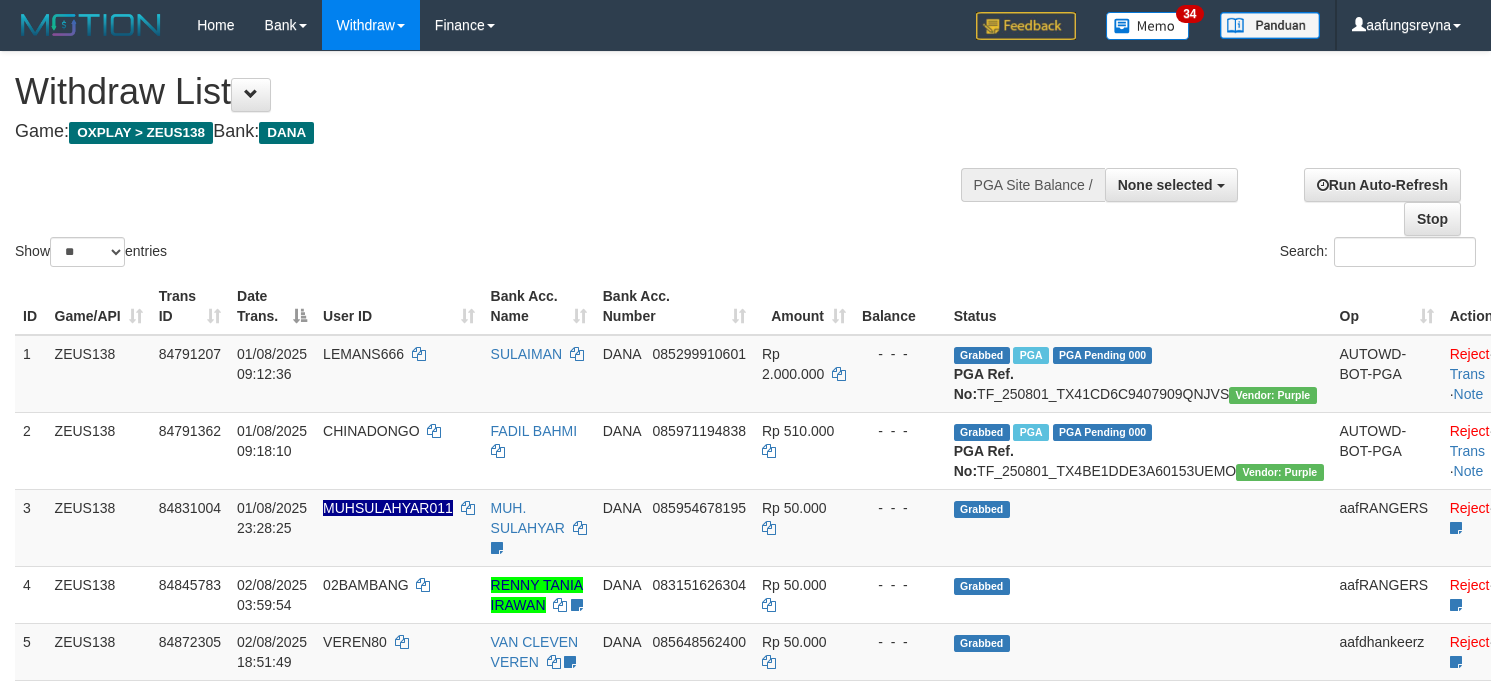 select 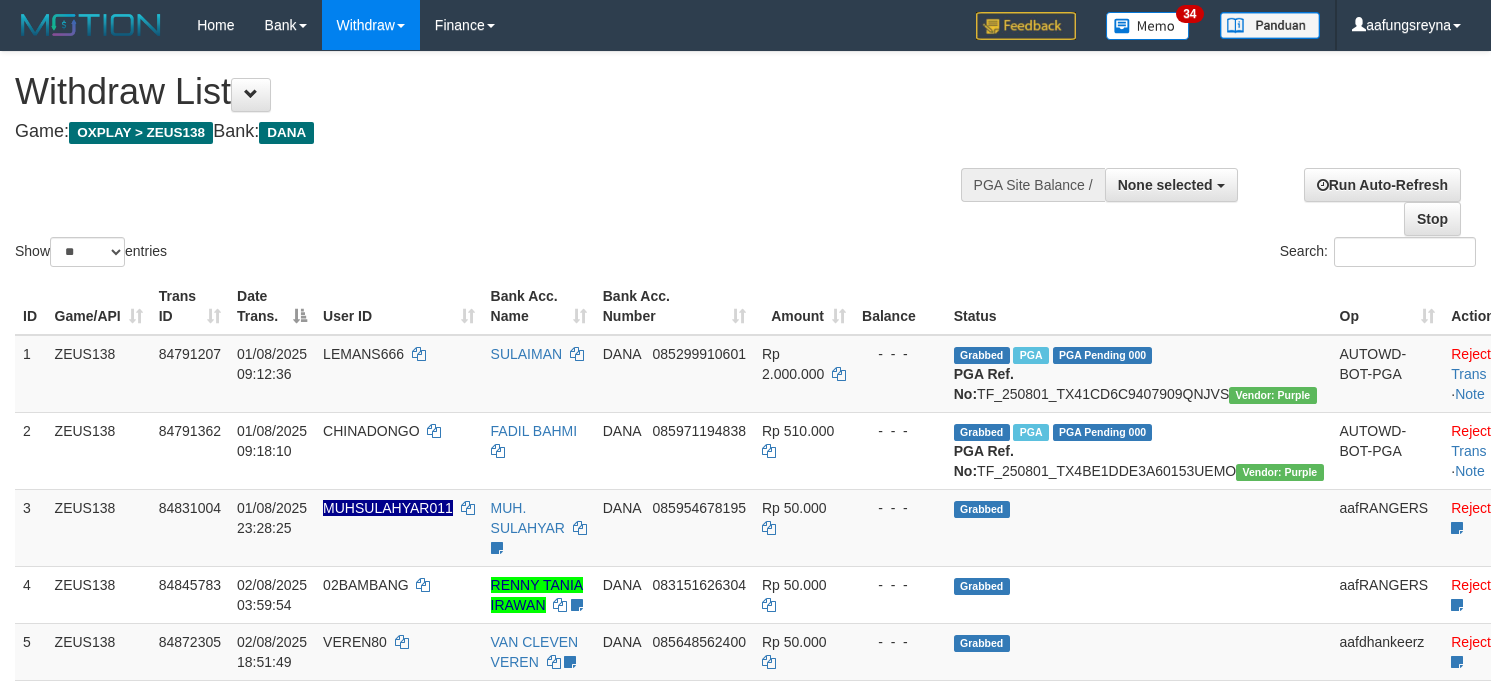 select 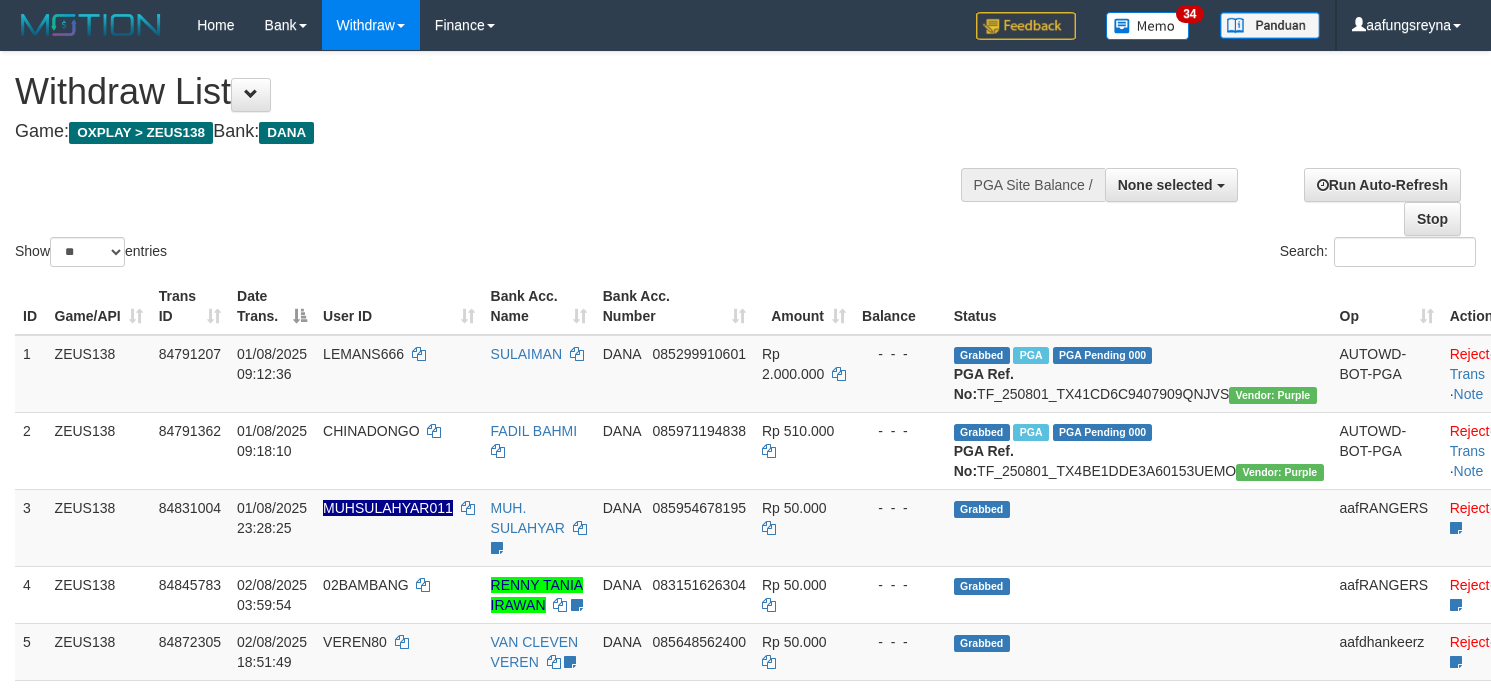 select 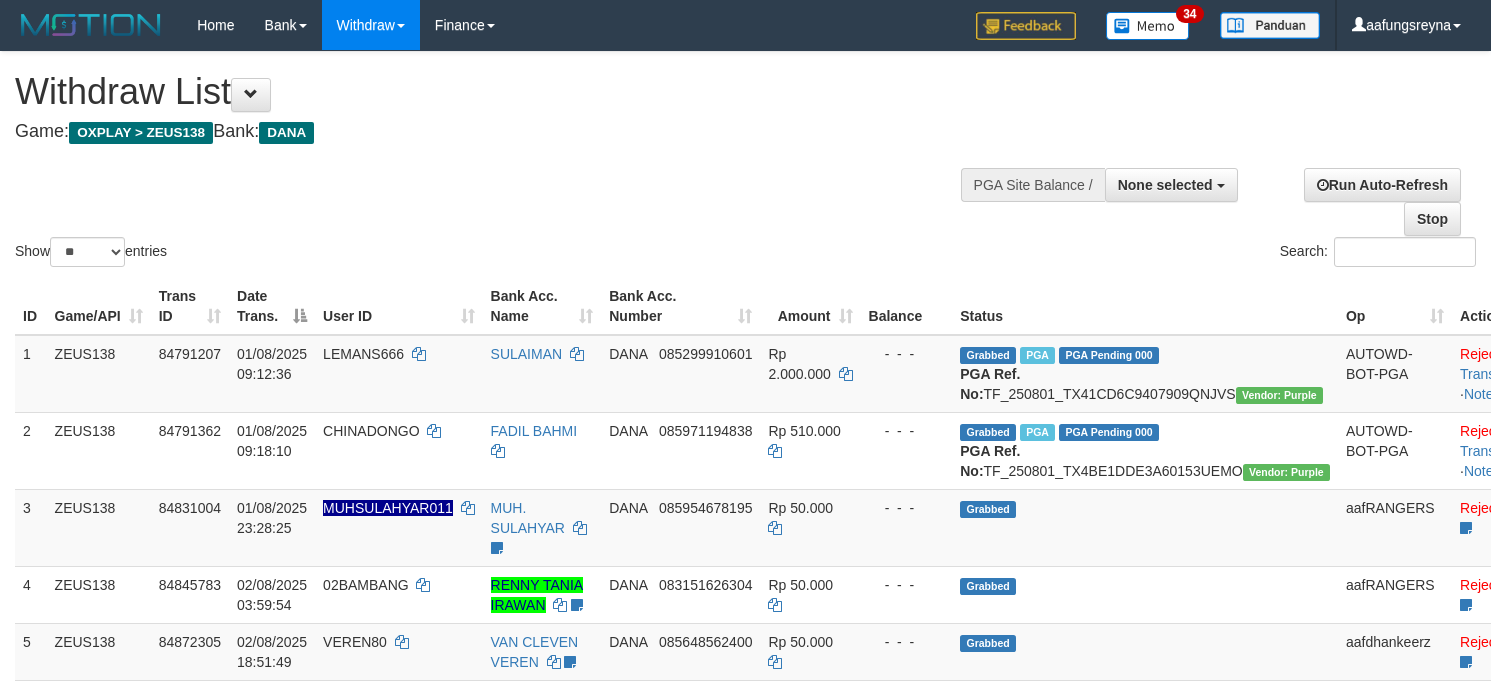 select 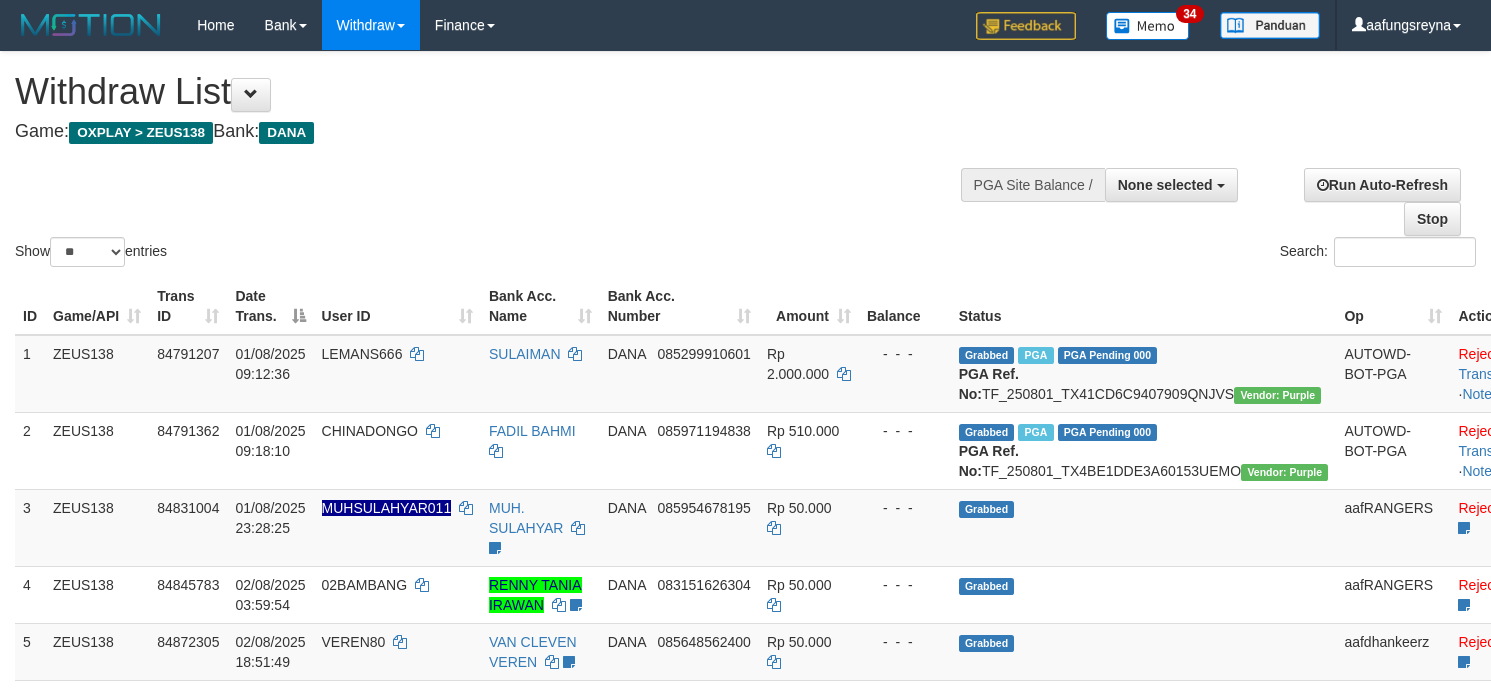 select 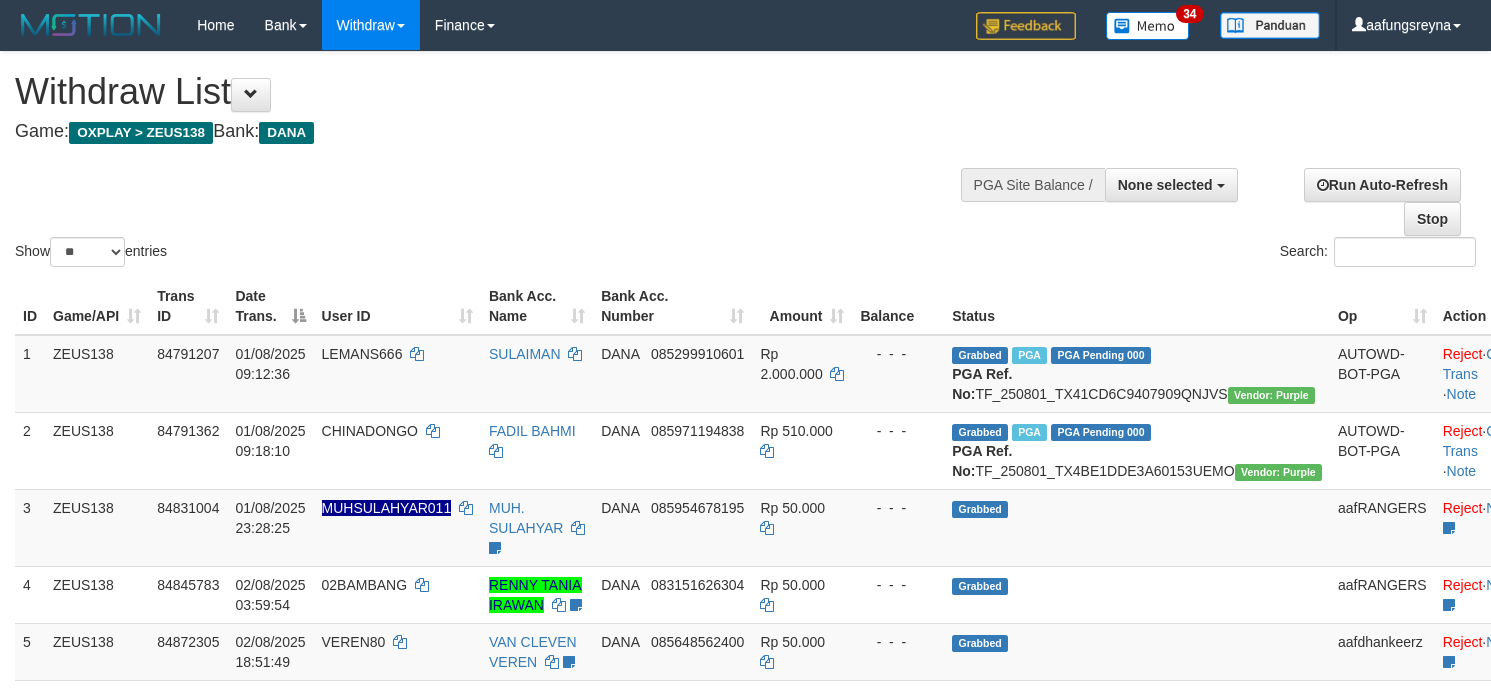 select 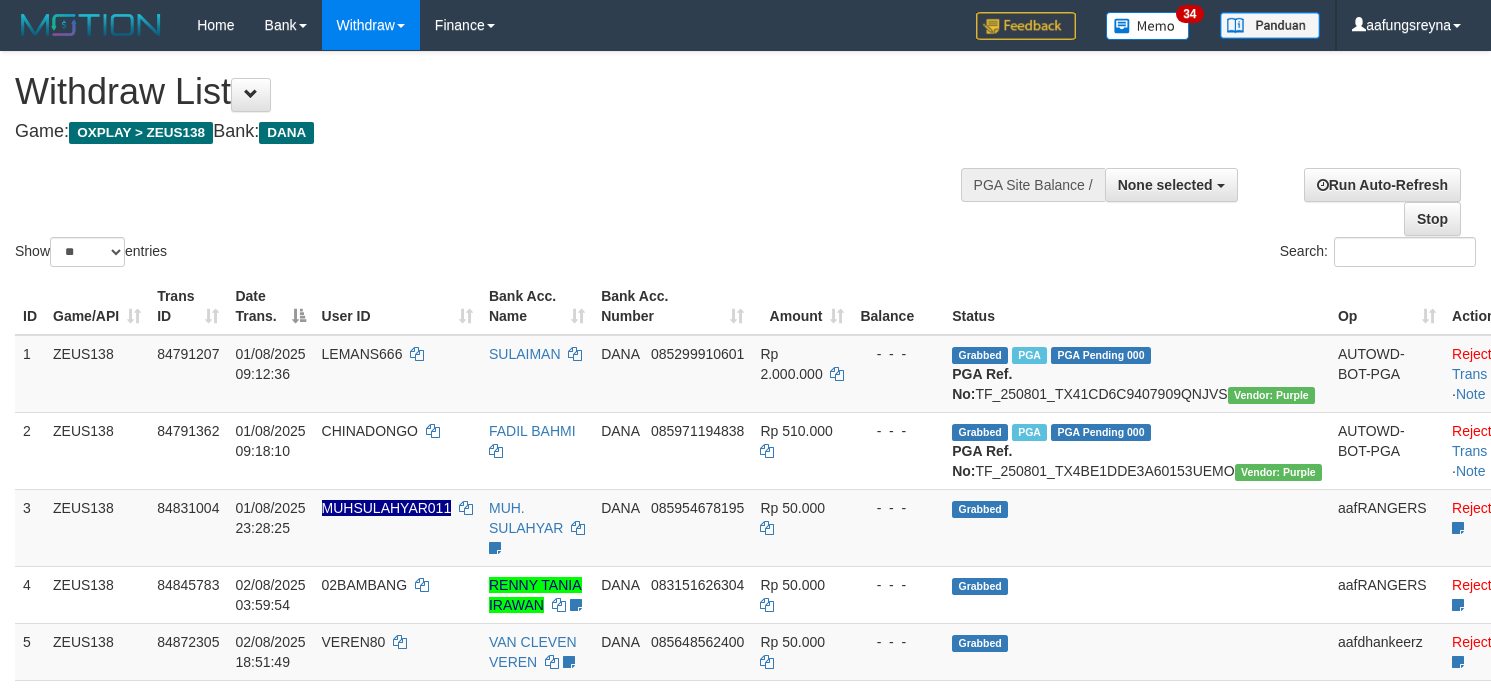 select 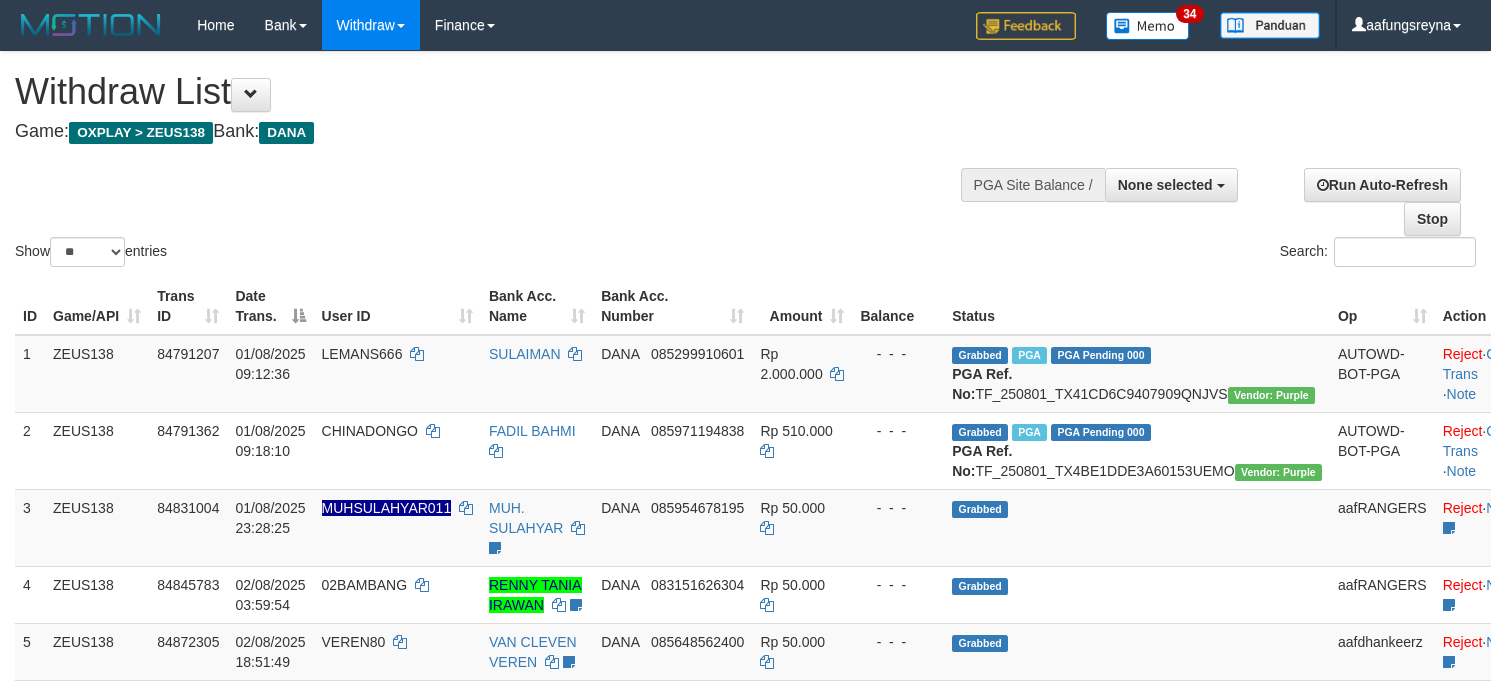 select 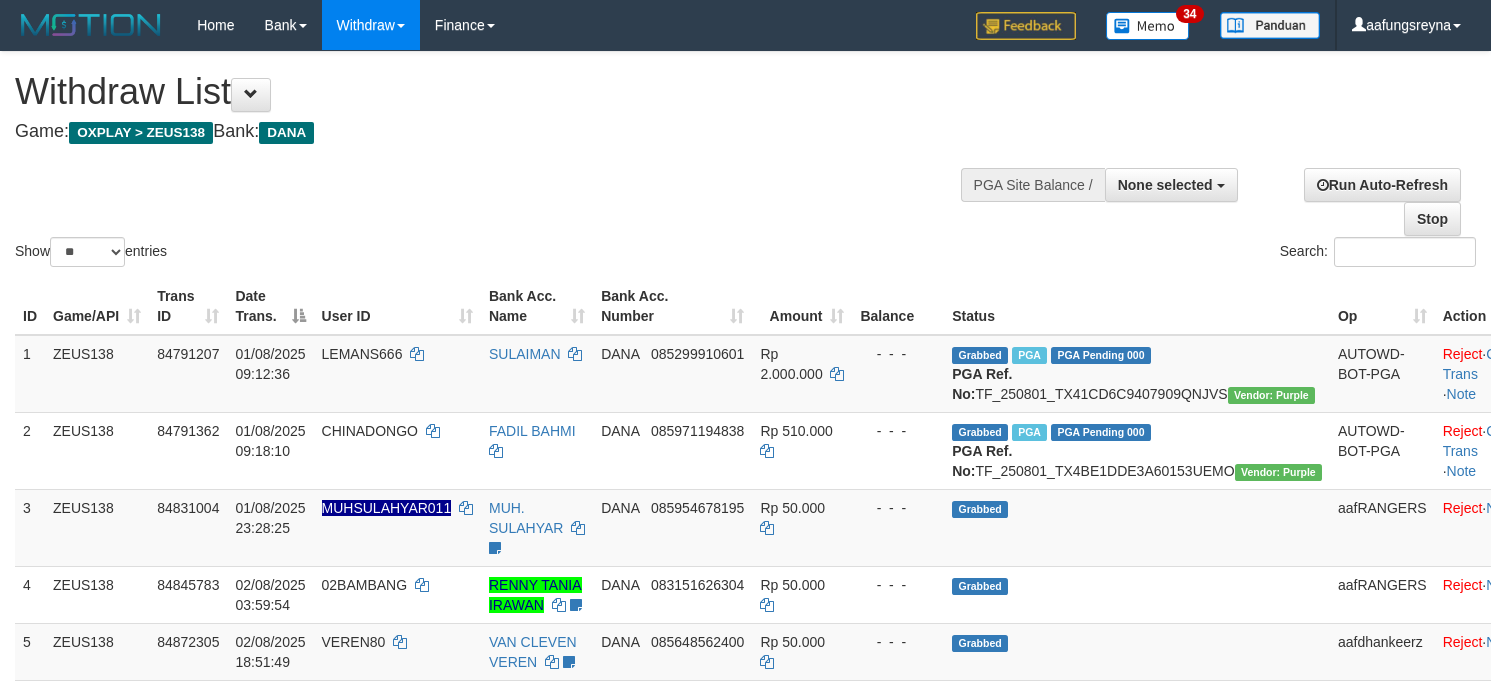 select 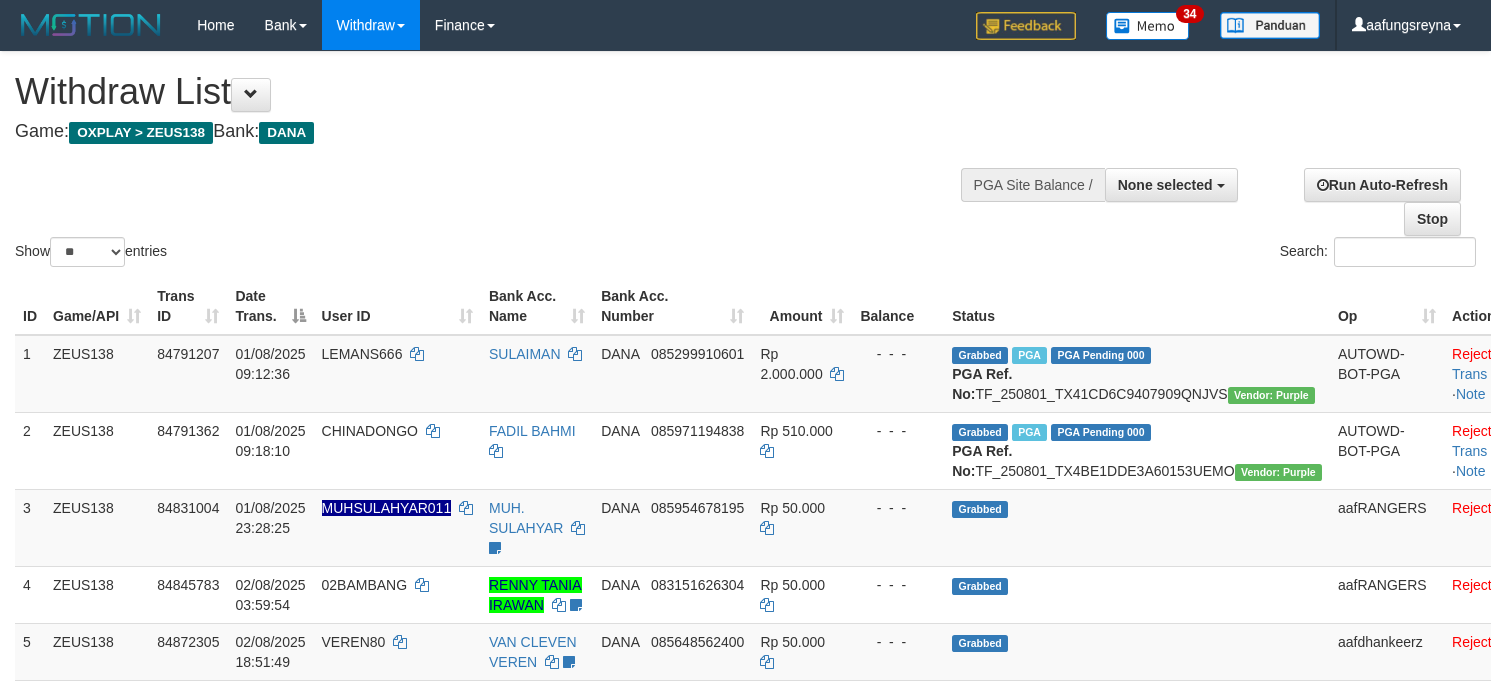 select 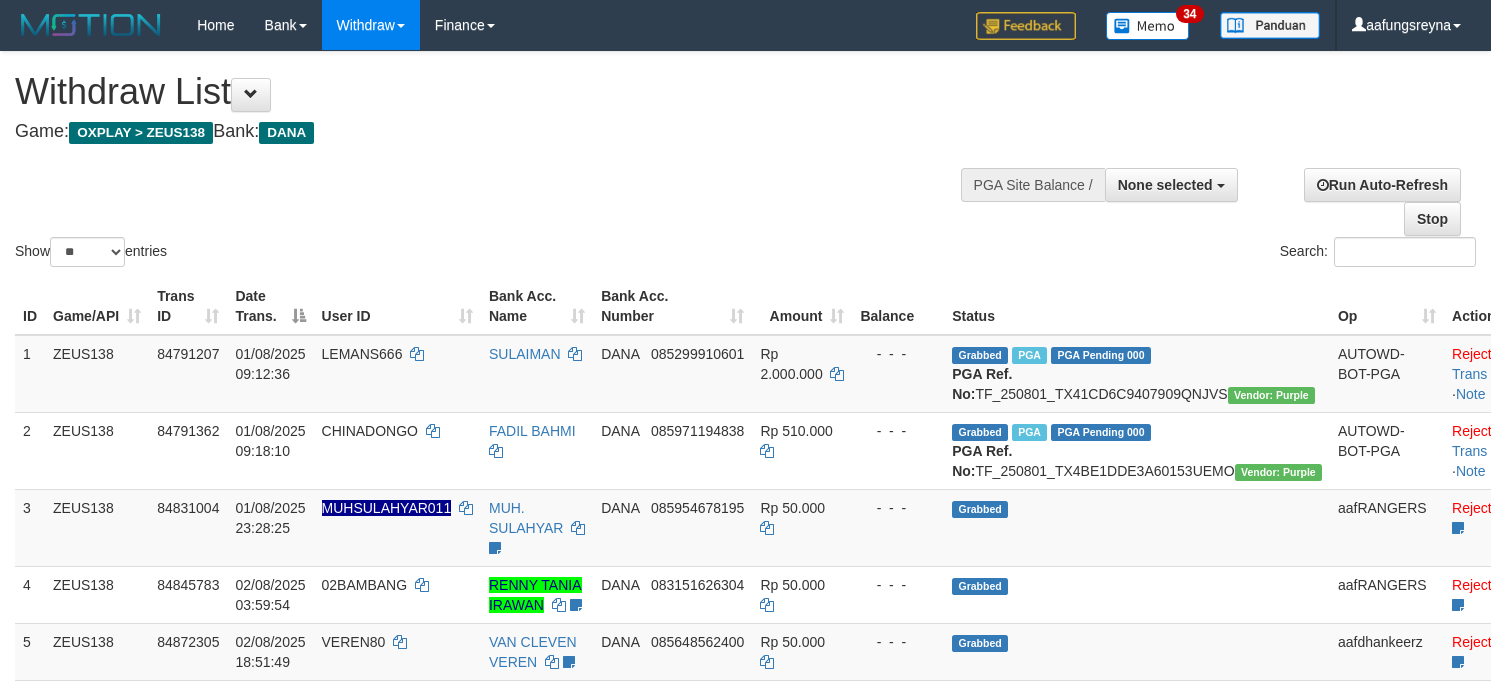 select 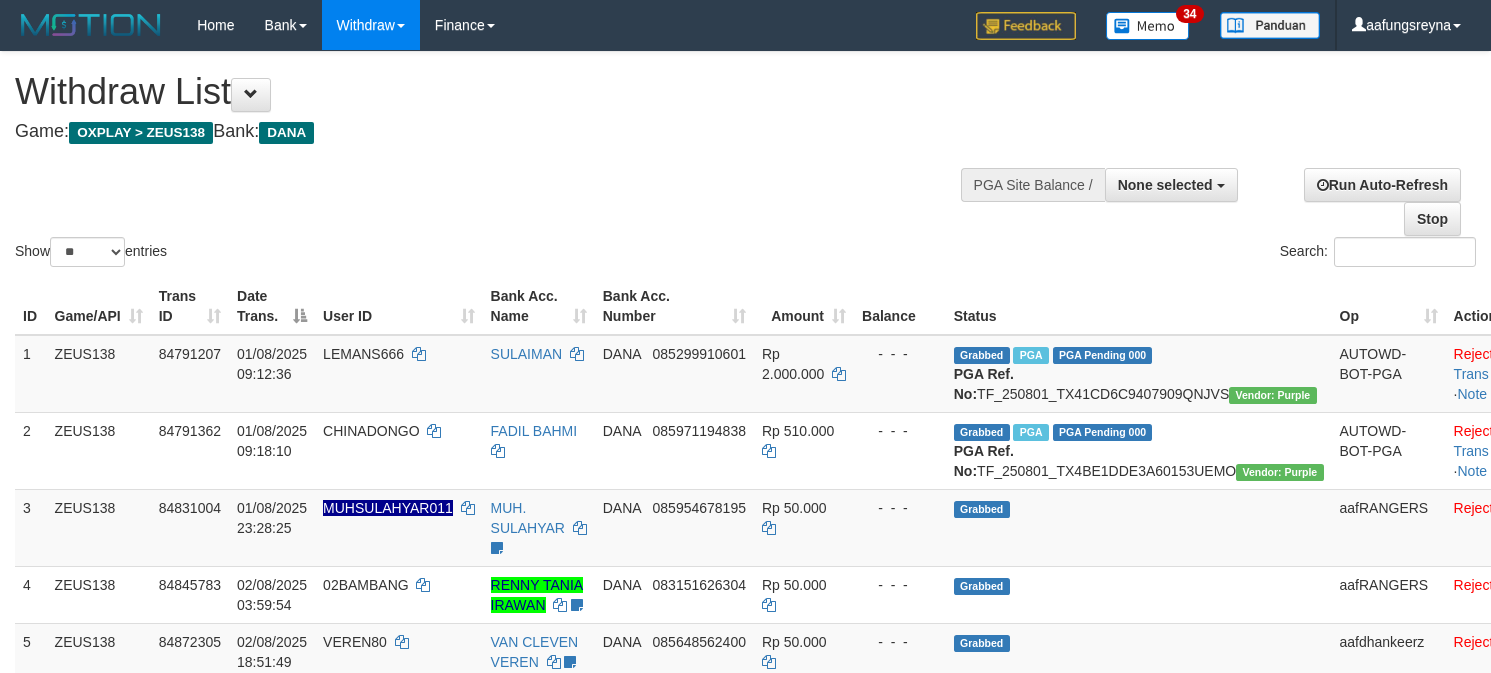 select 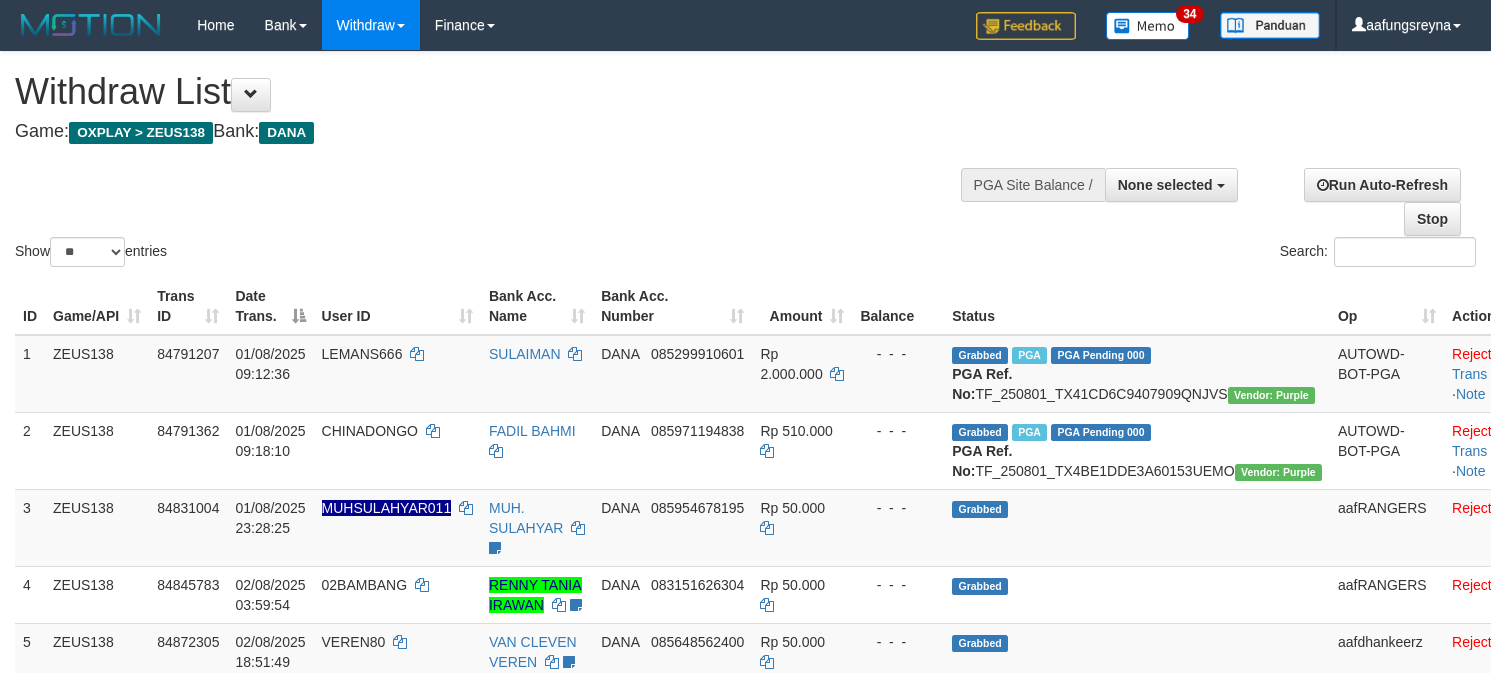 select 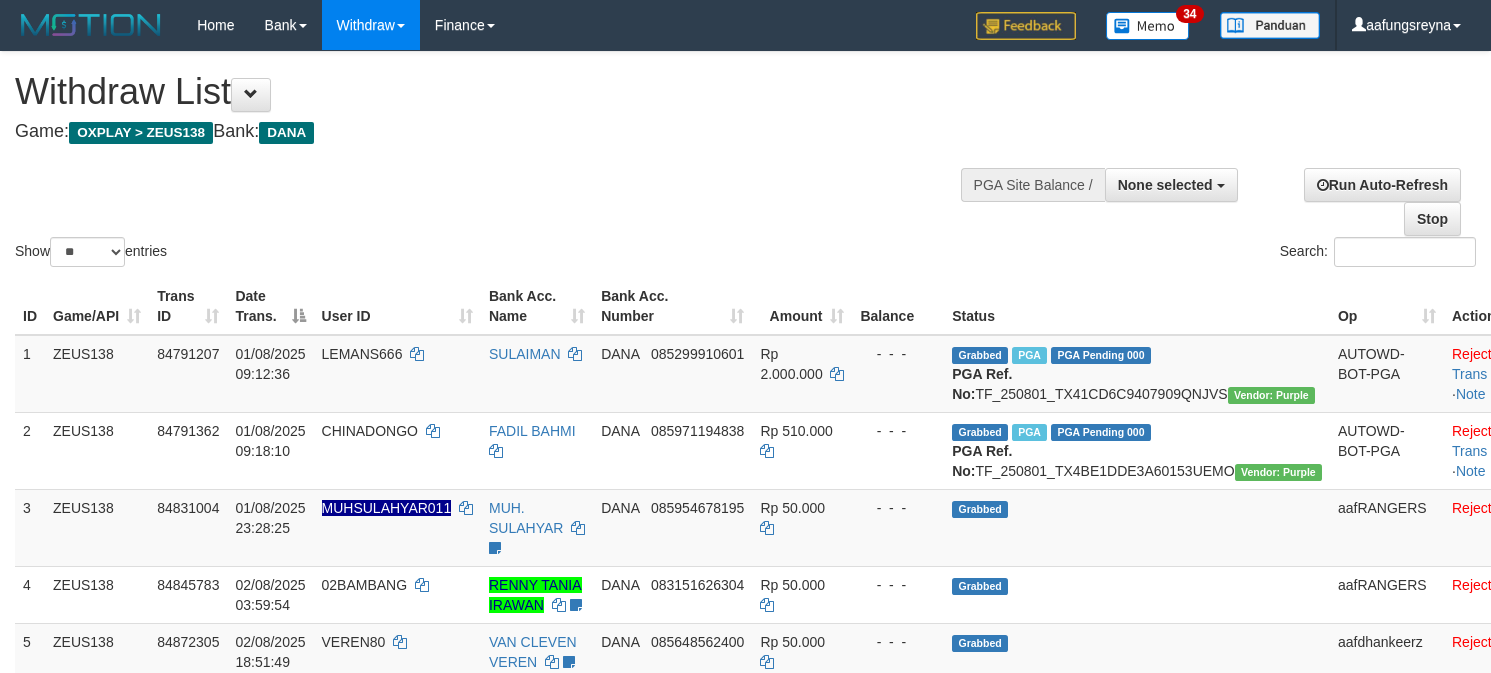 select 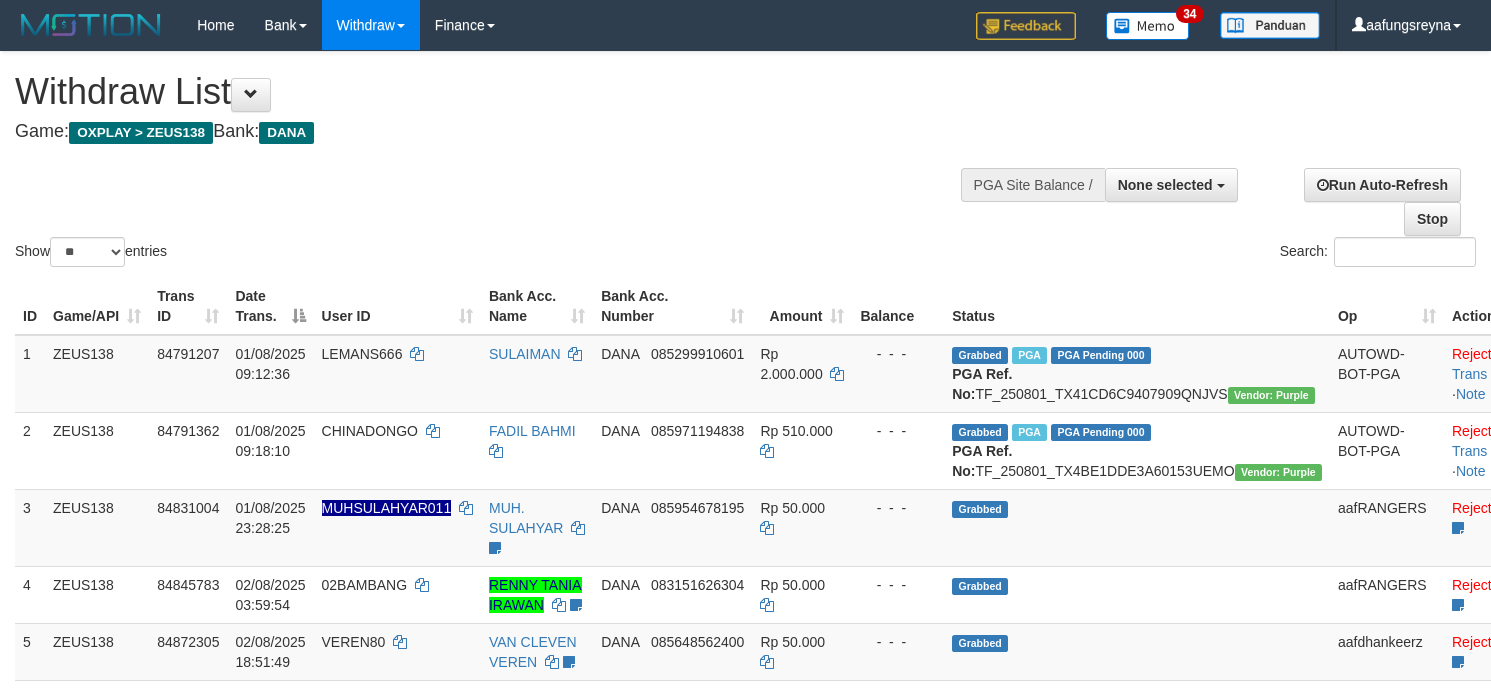 select 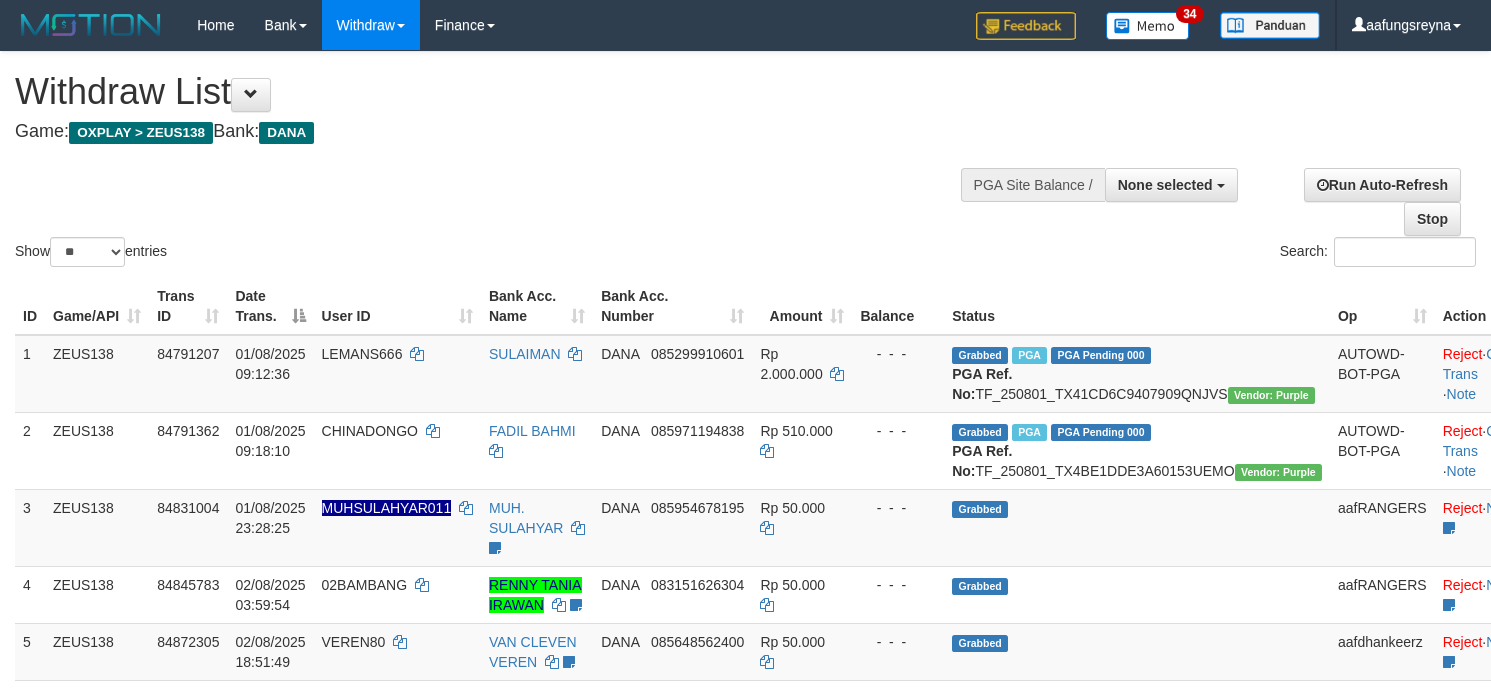 select 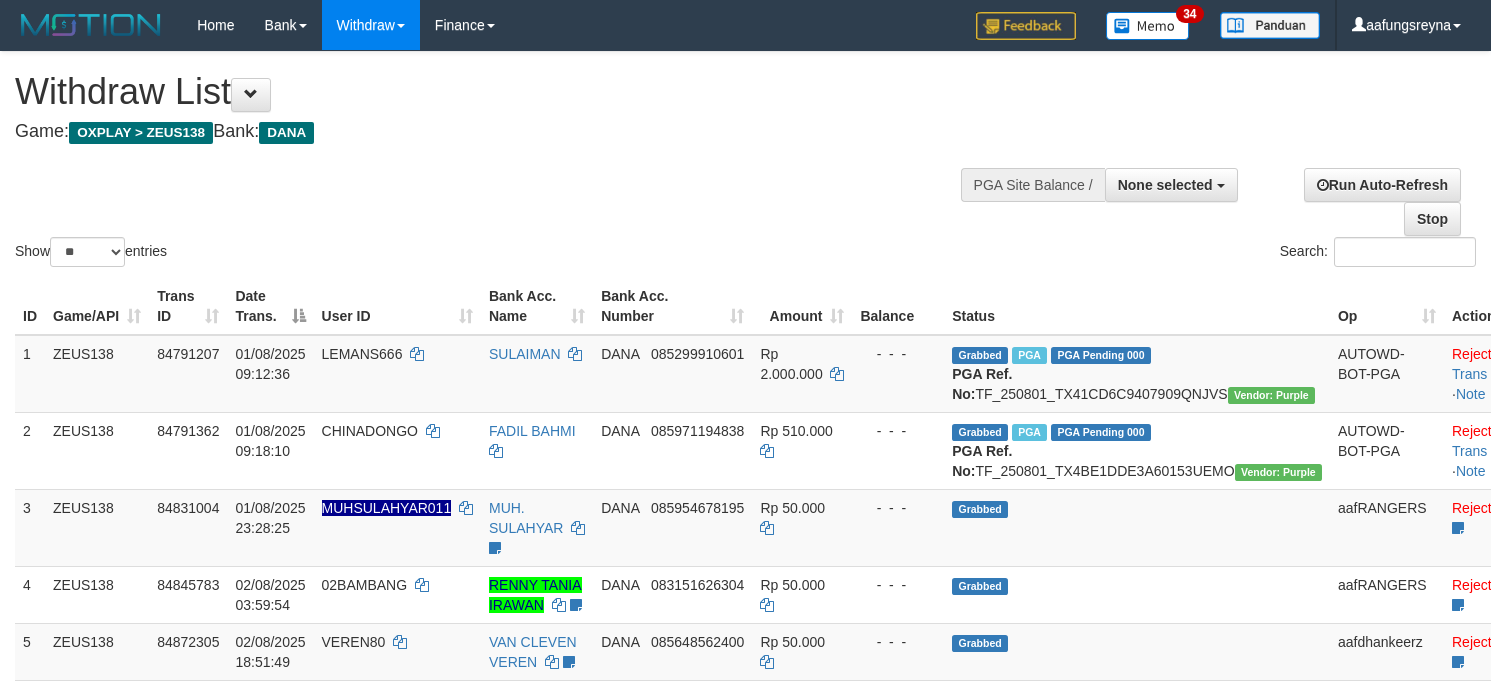 select 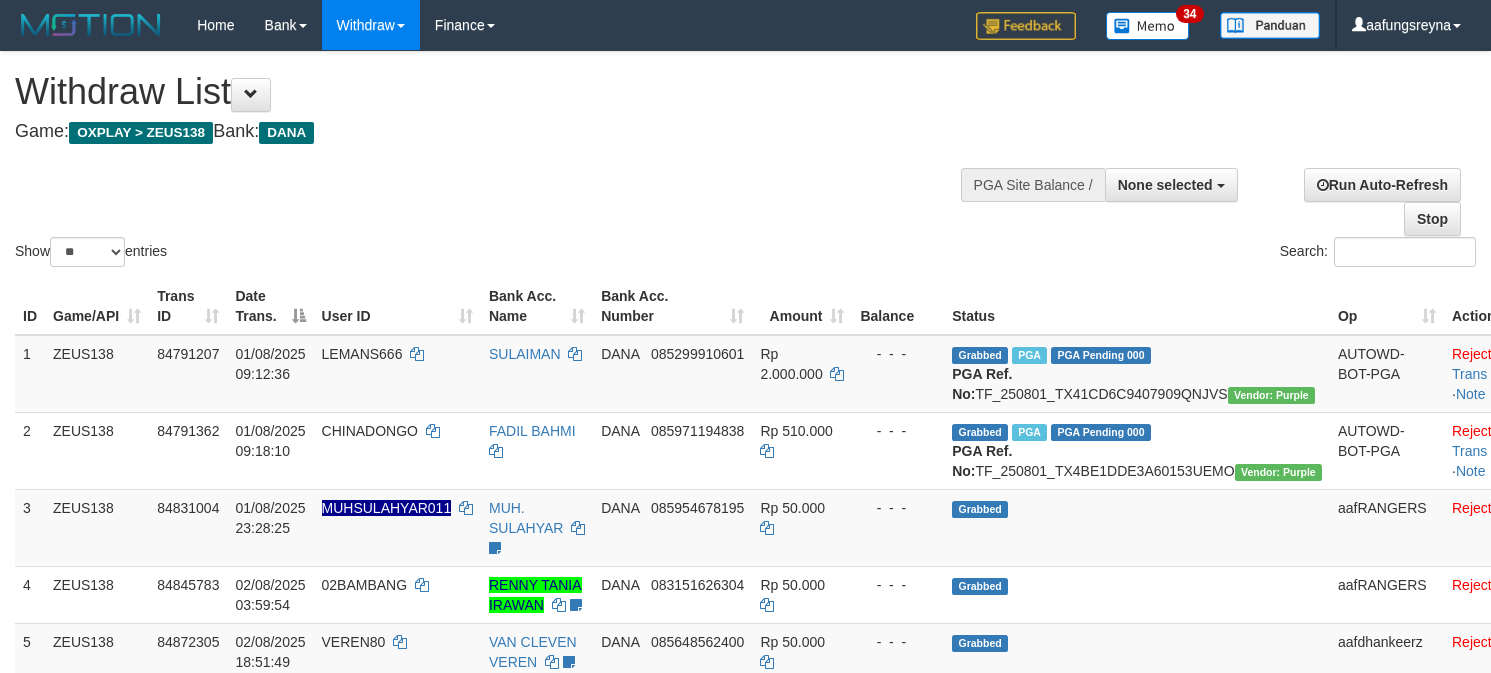 select 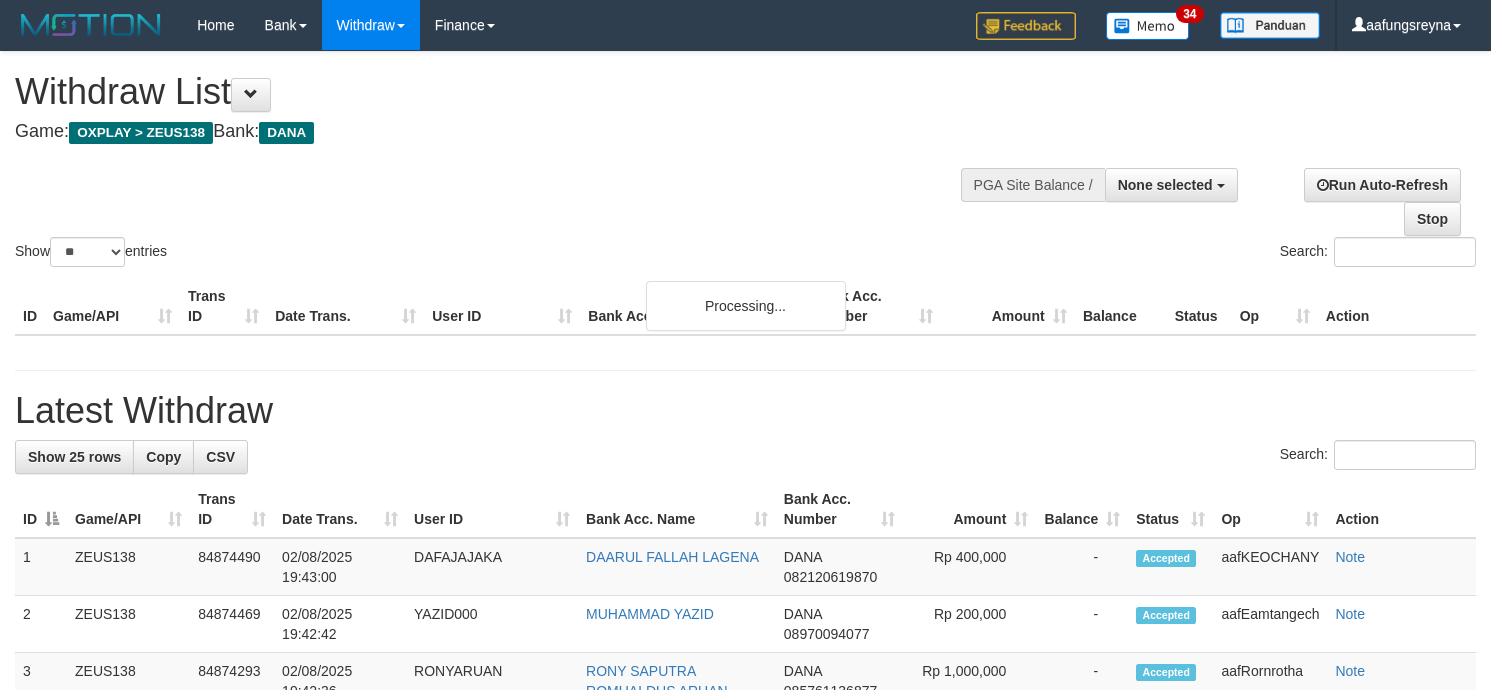select 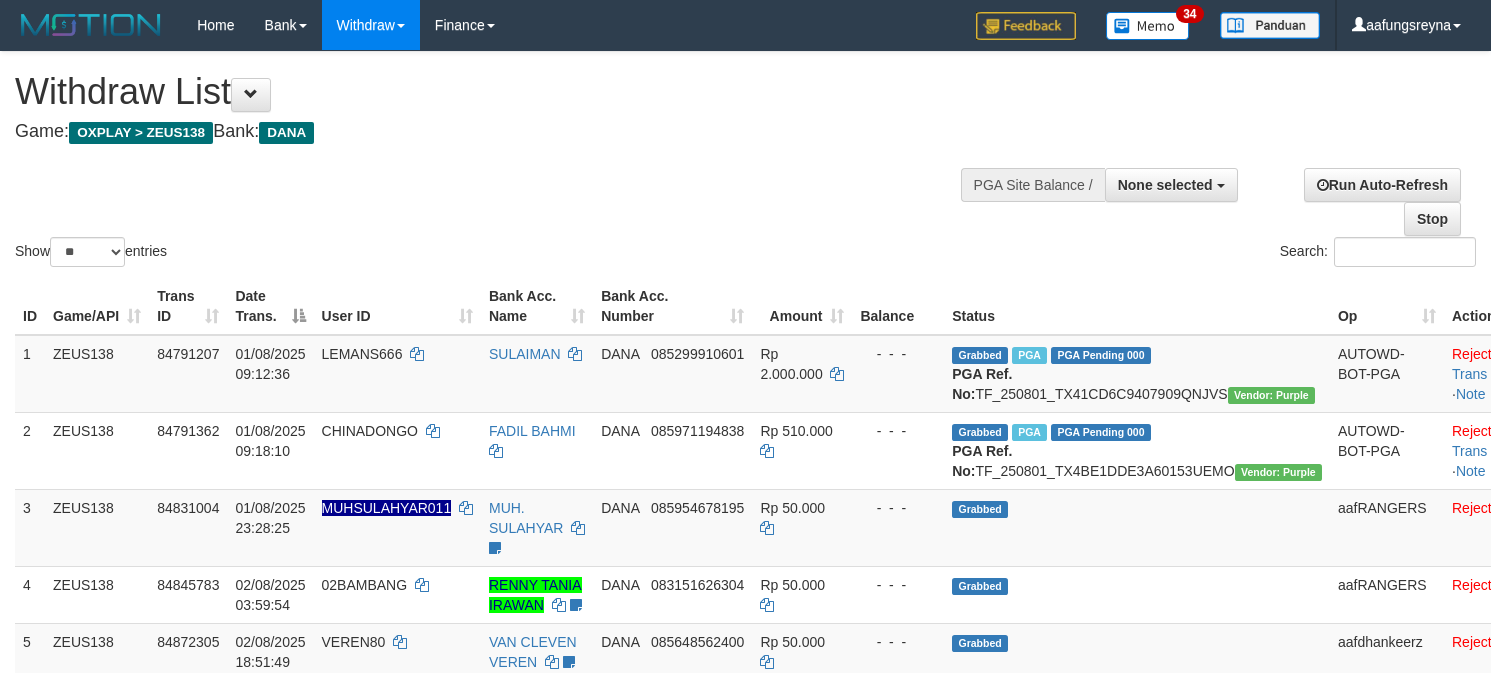 select 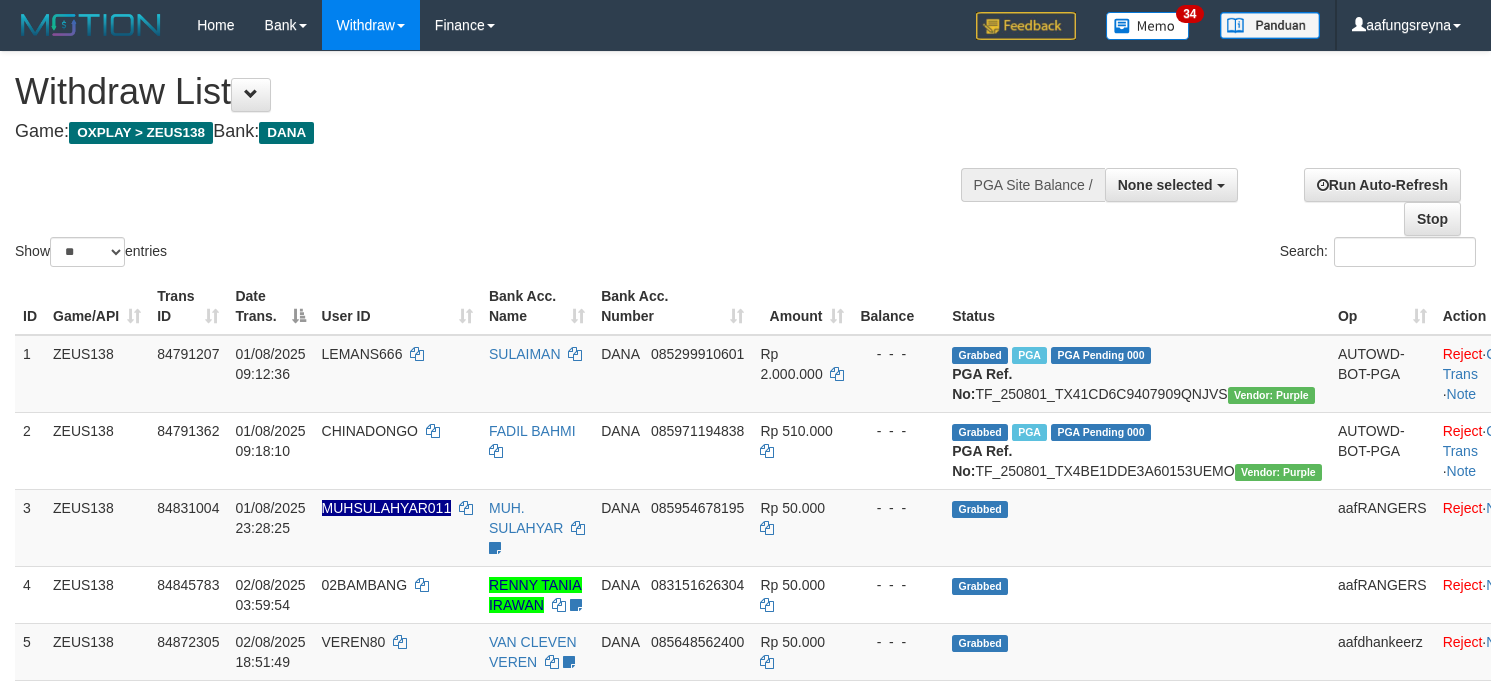 select 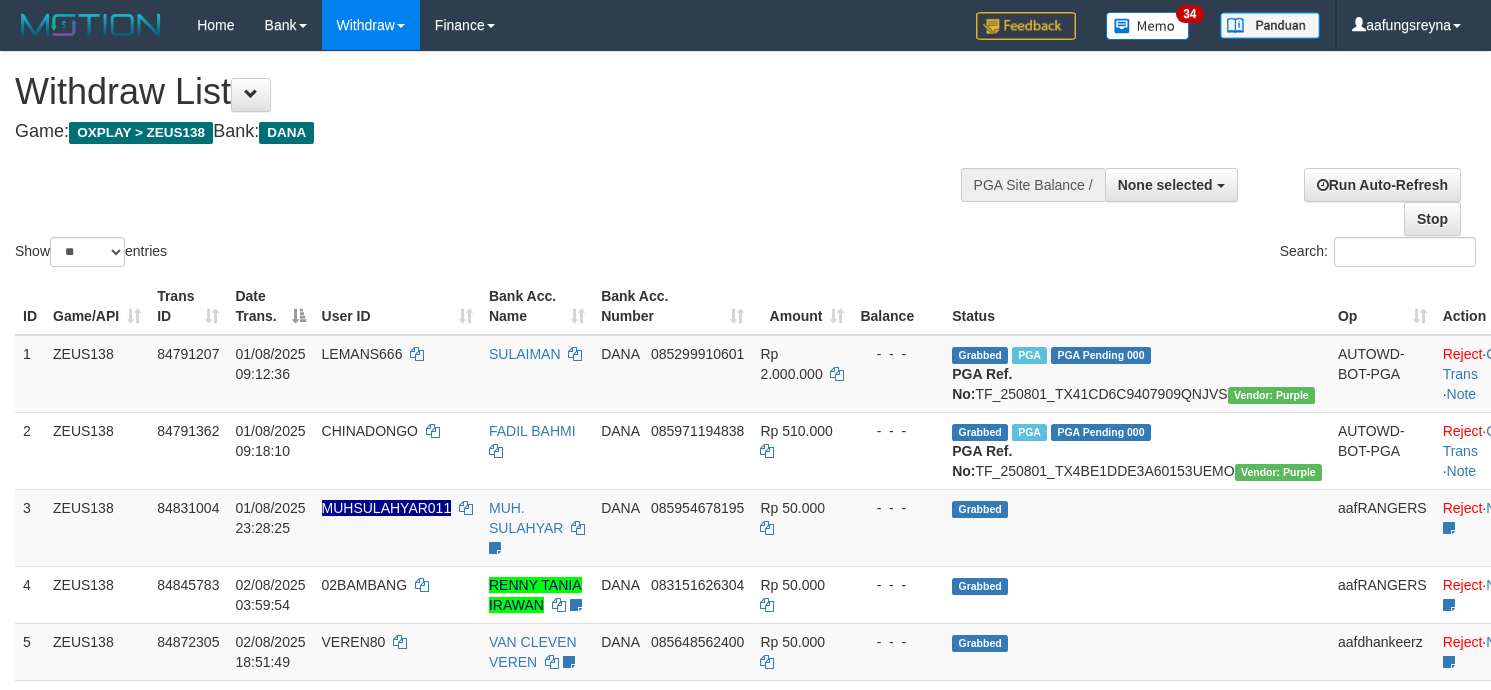 select 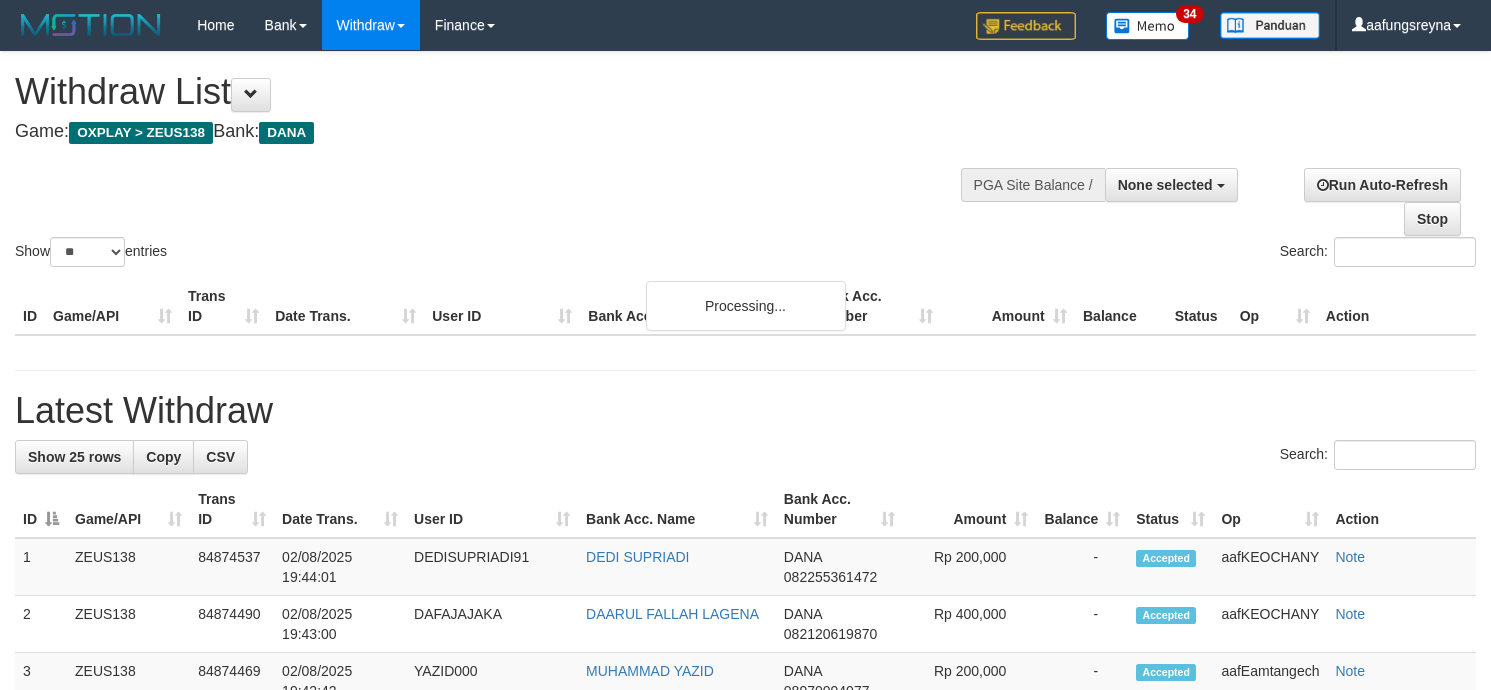 select 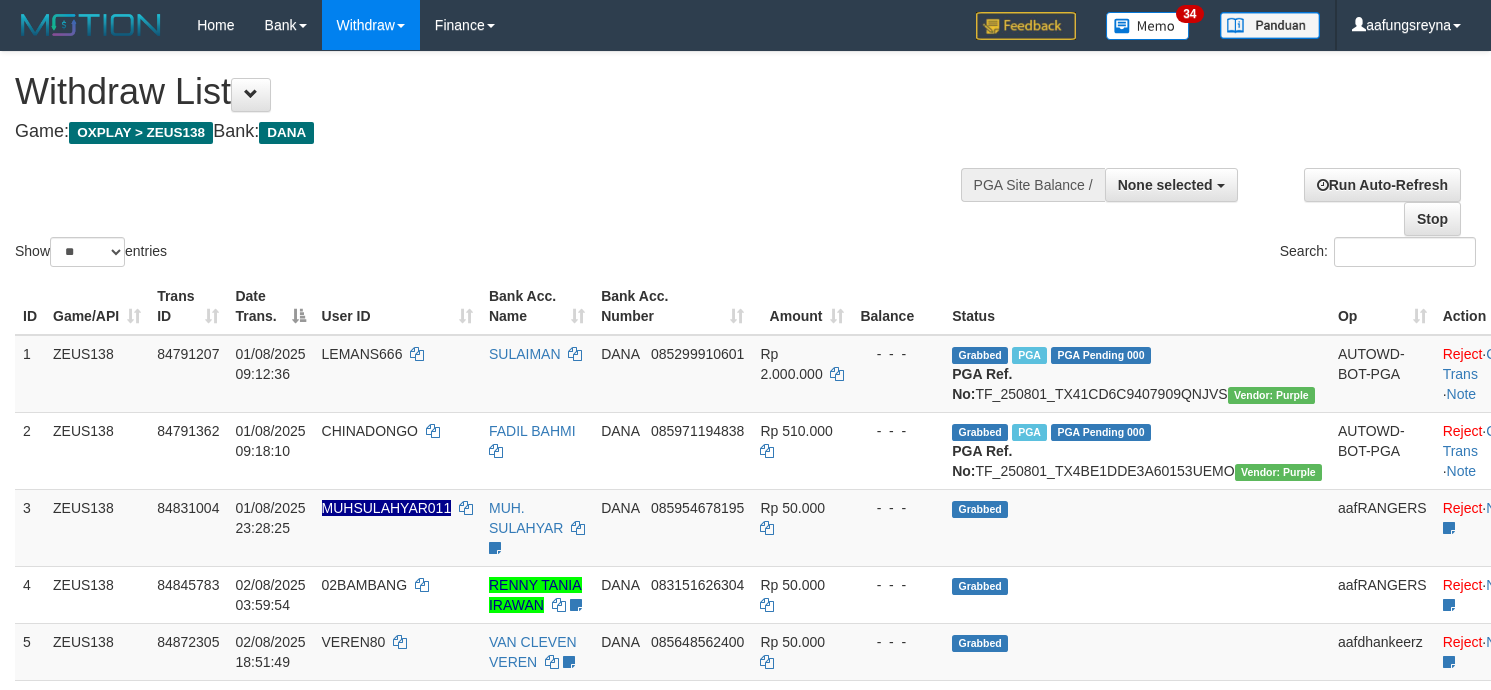 select 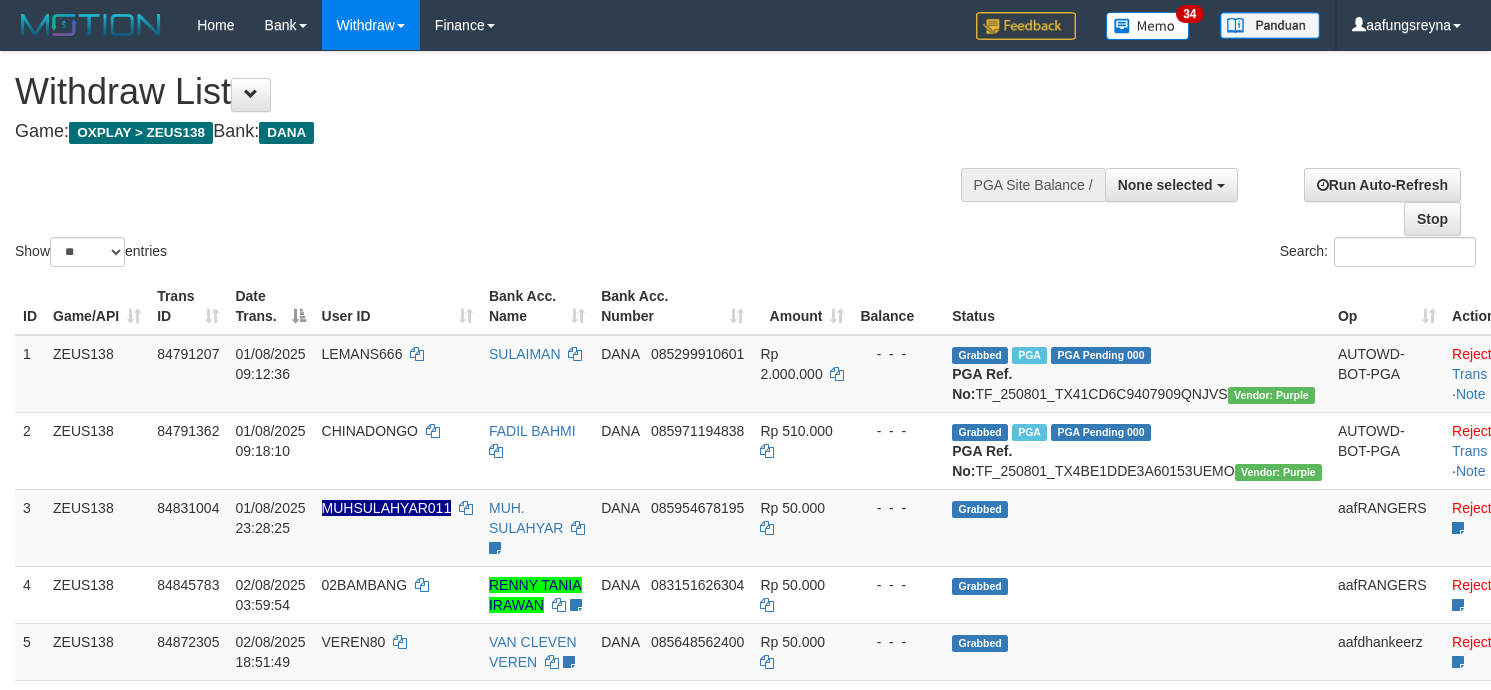 select 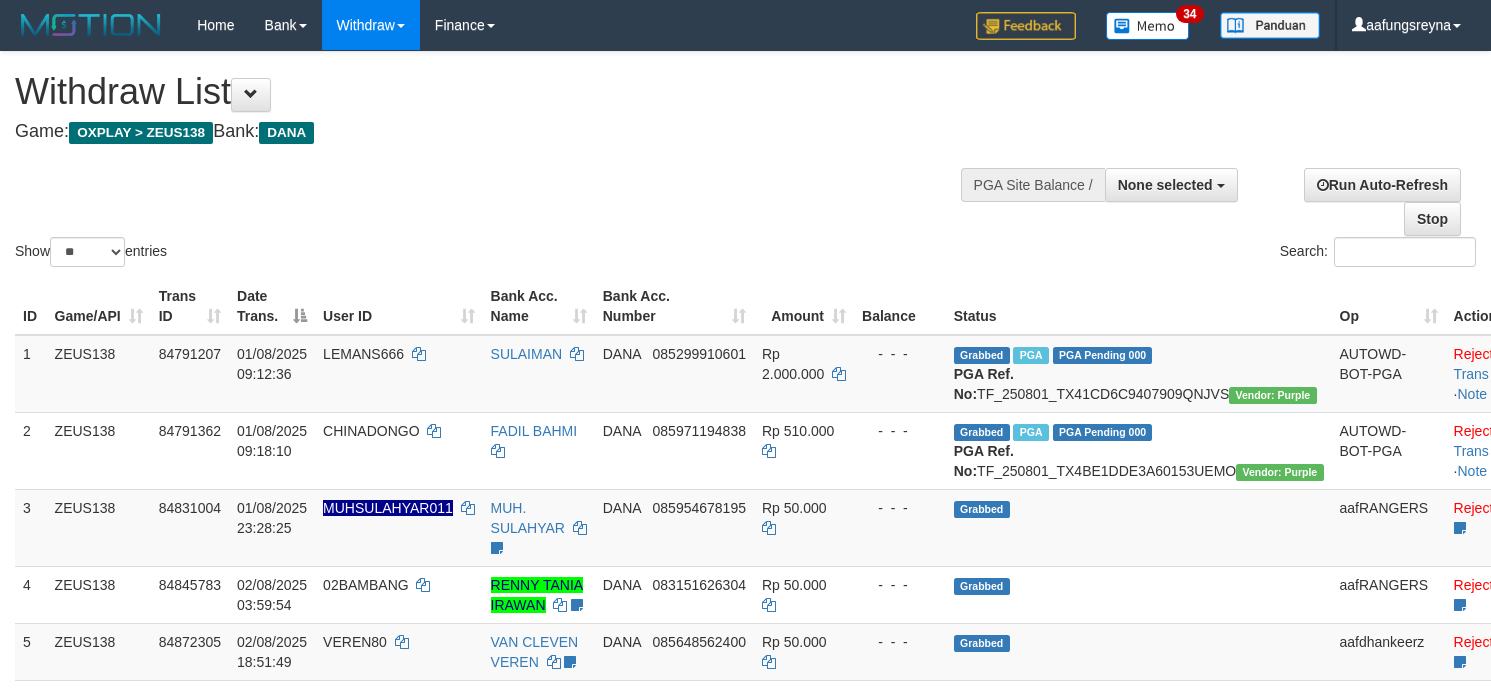 select 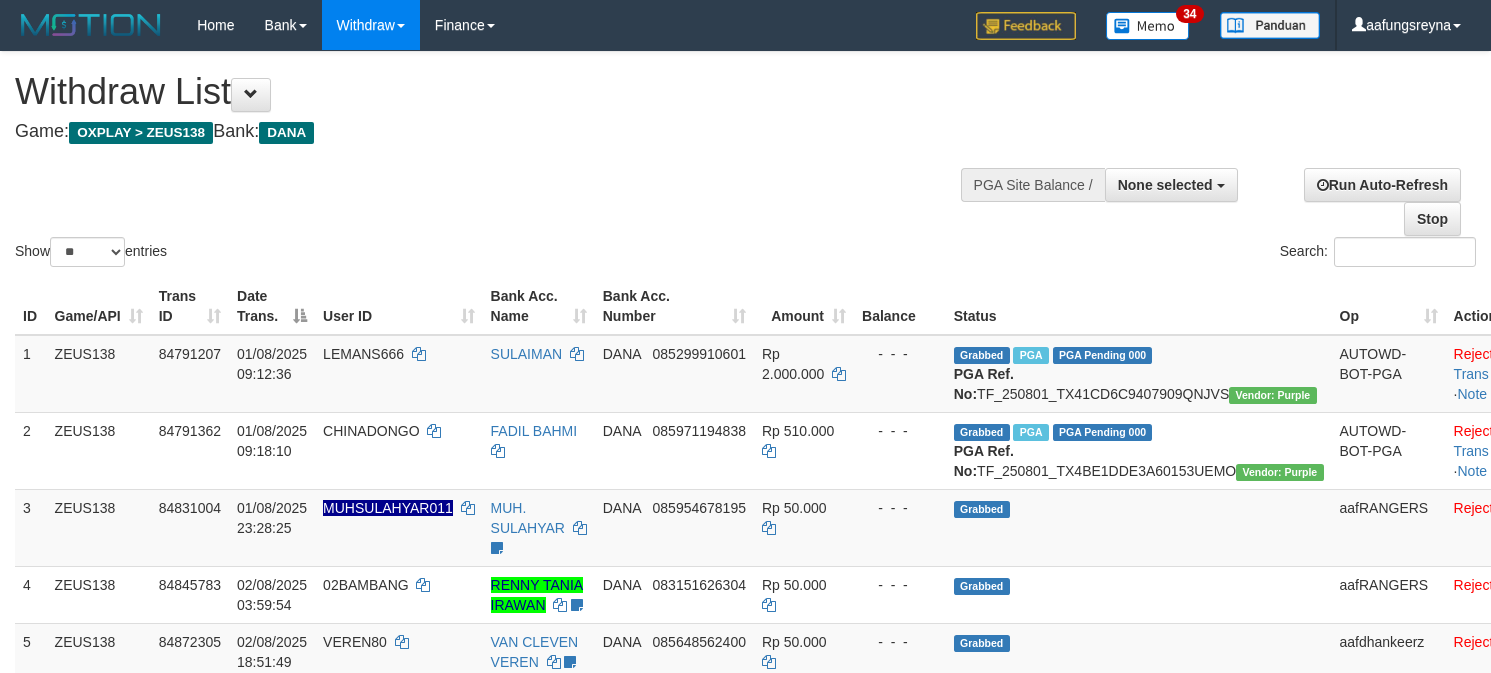select 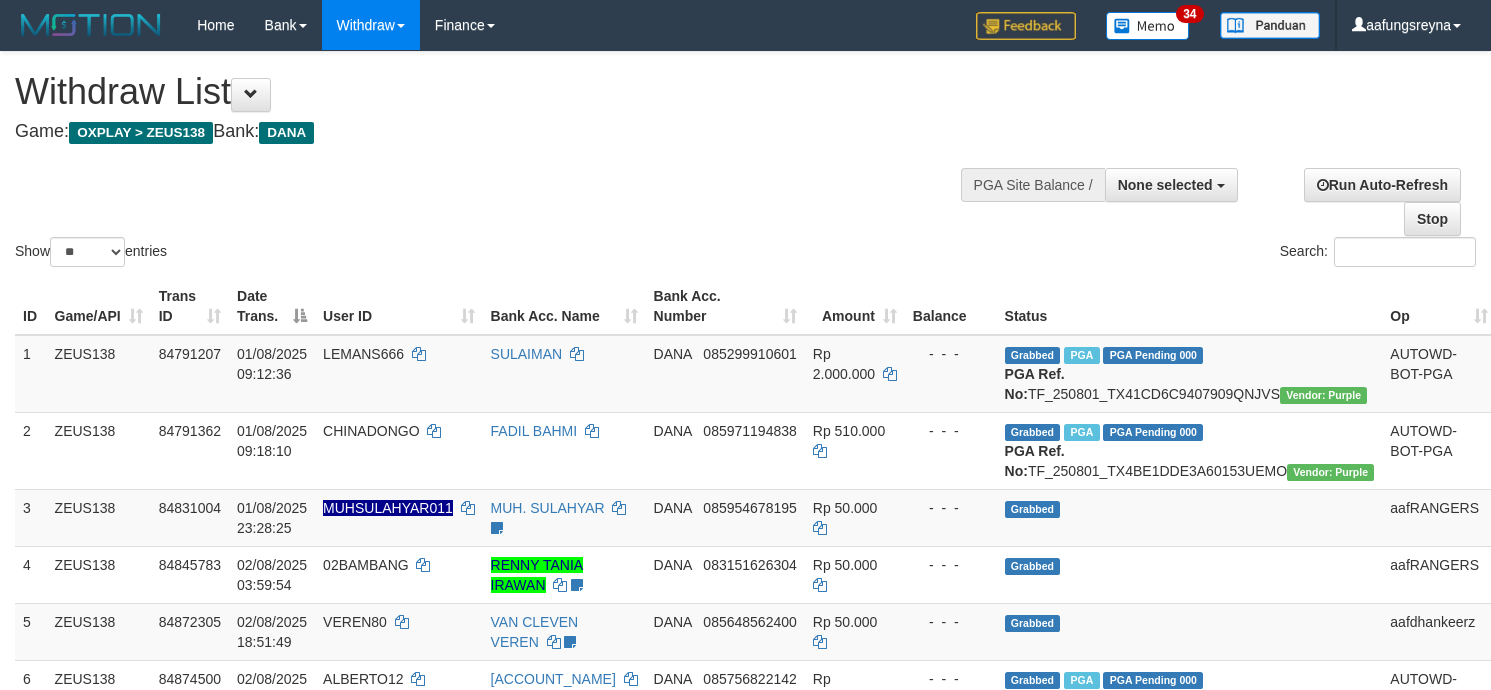 select 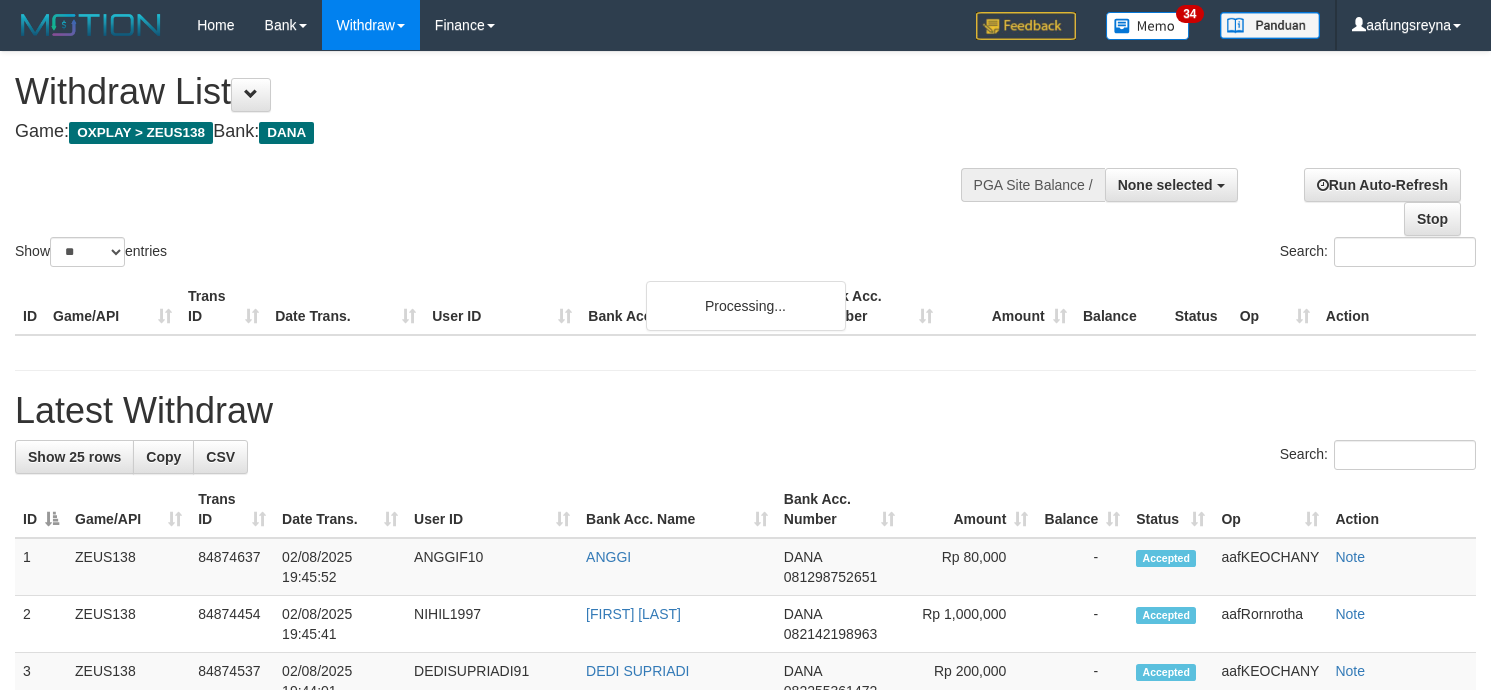 select 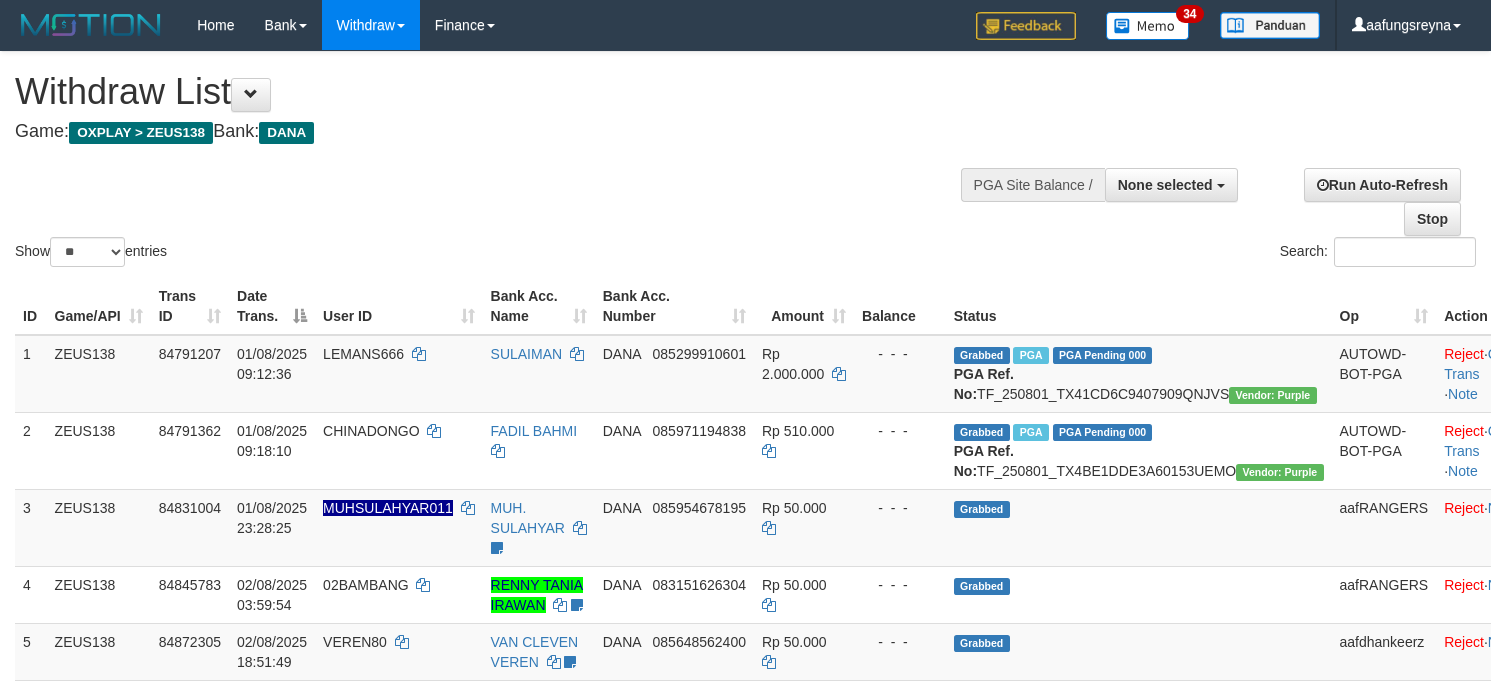 select 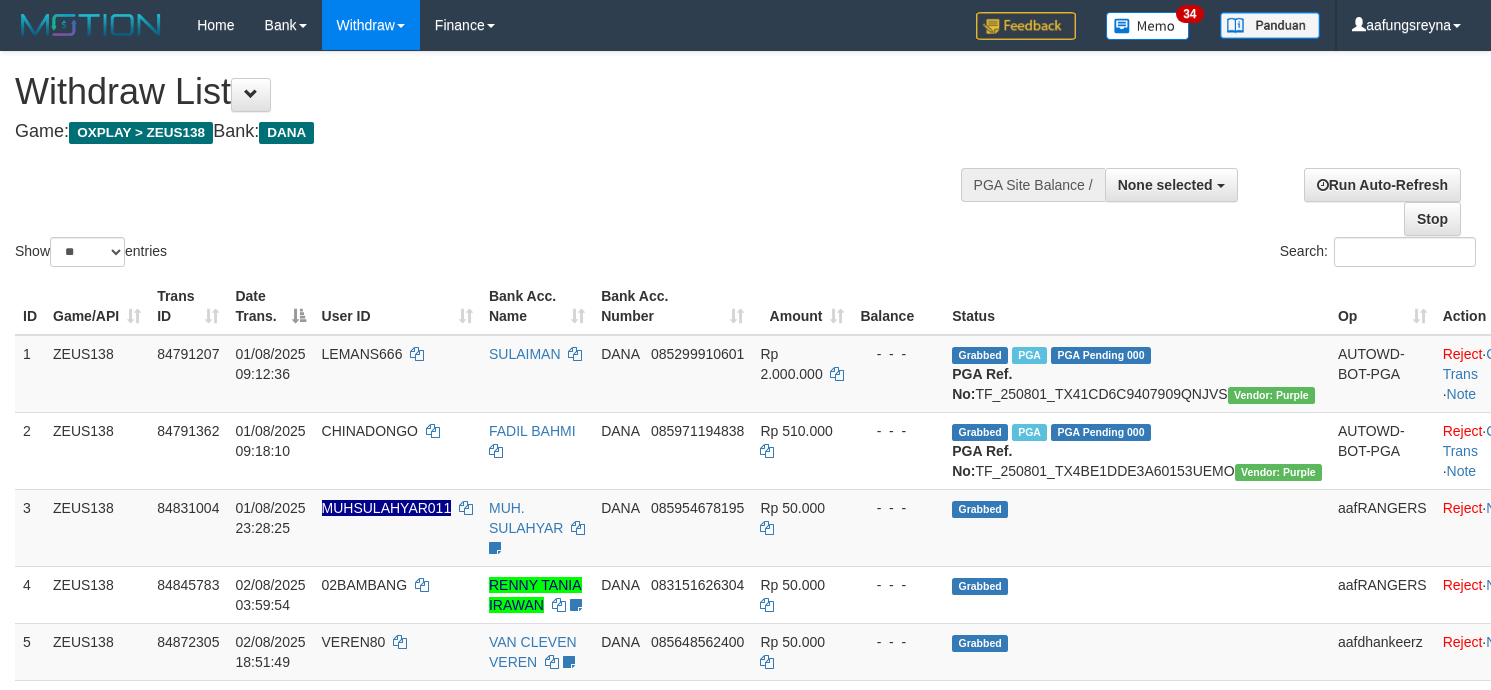 select 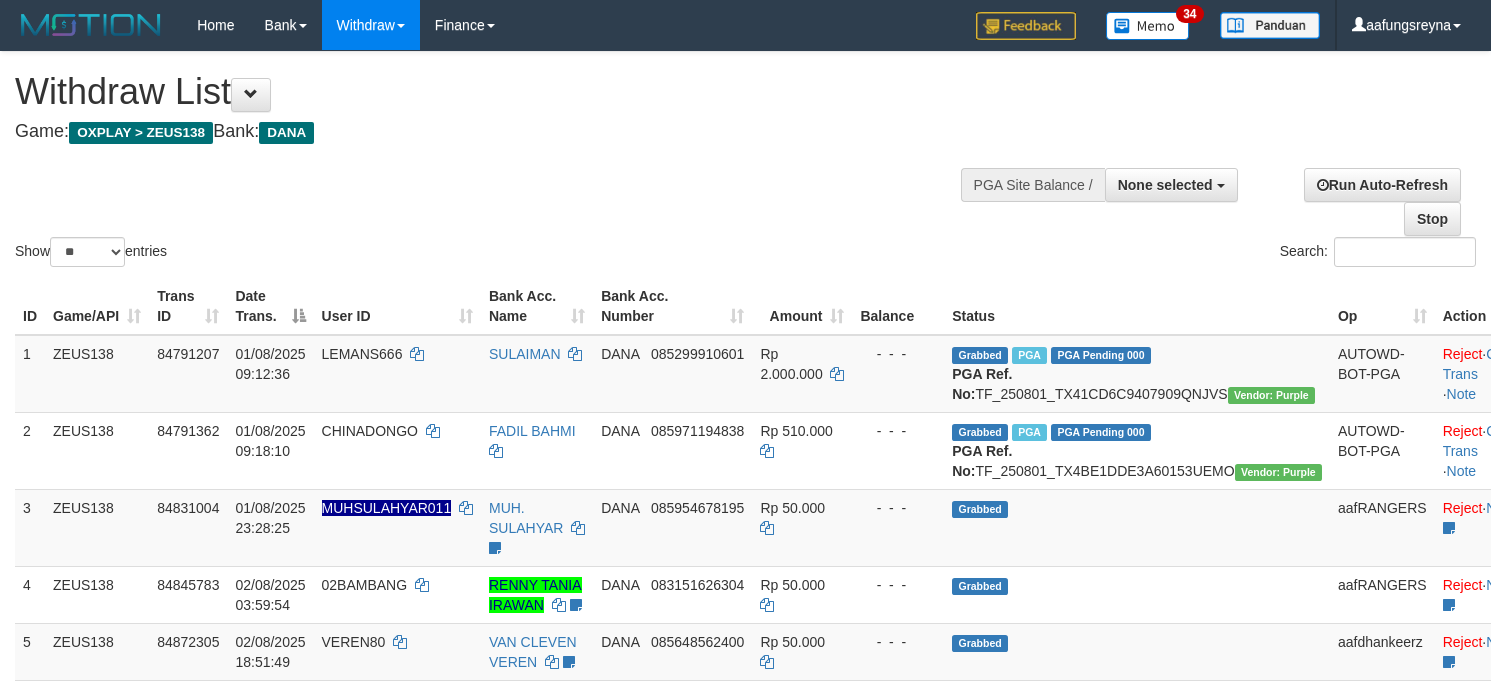 select 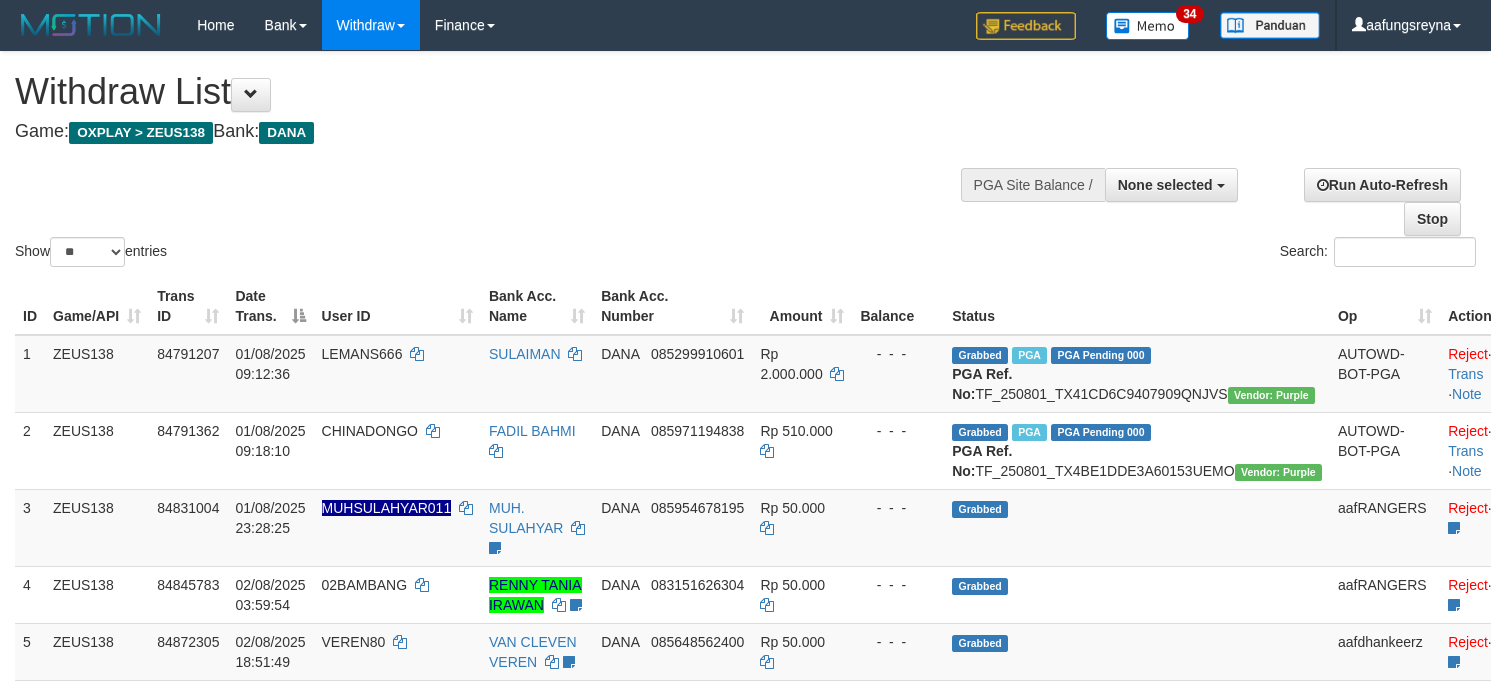 select 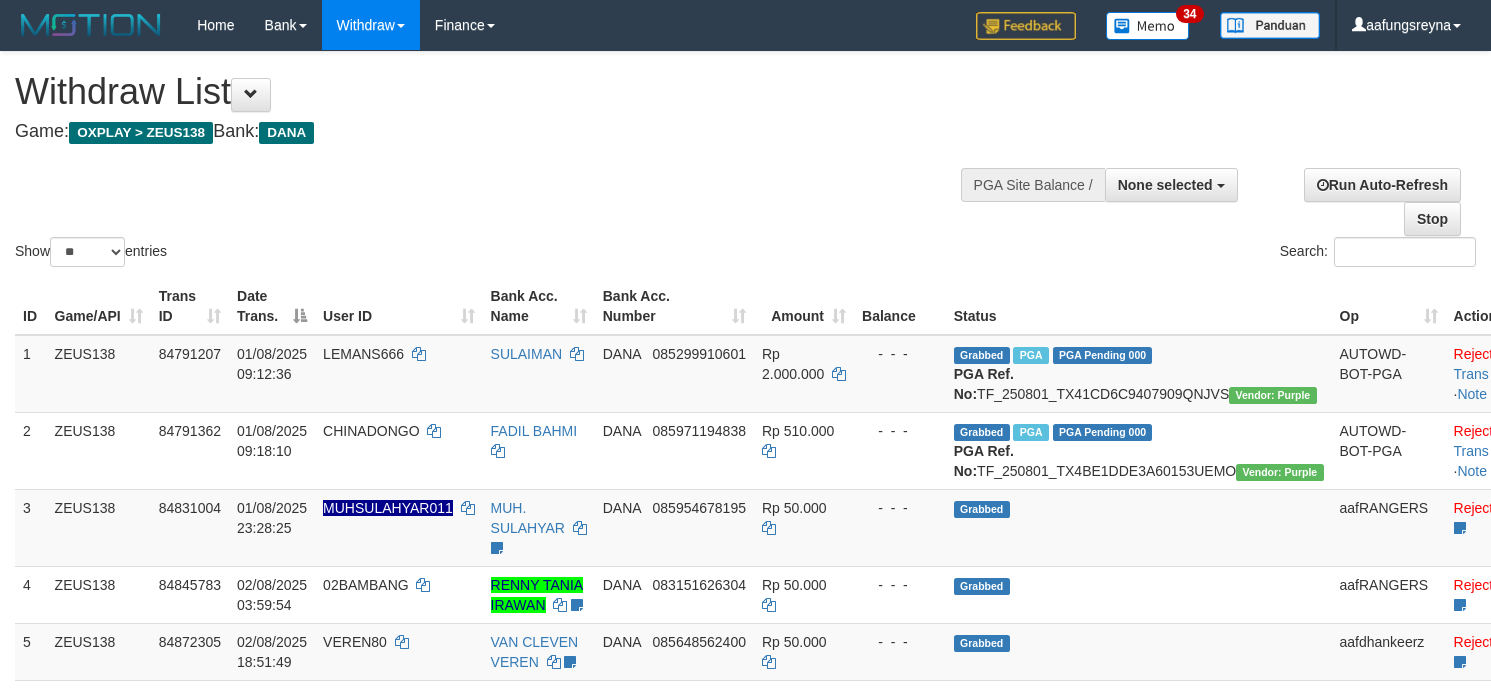 select 